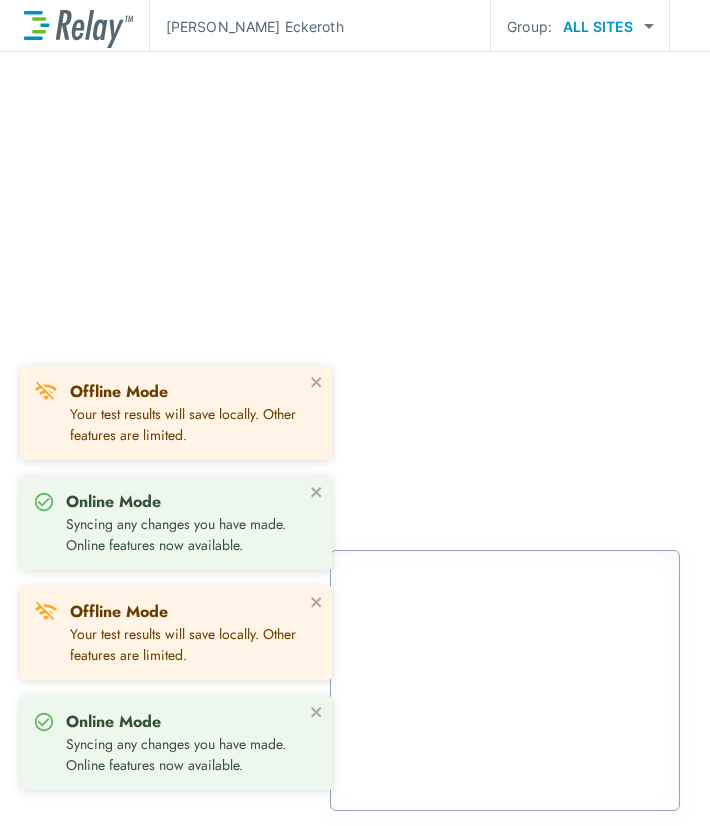 scroll, scrollTop: 0, scrollLeft: 0, axis: both 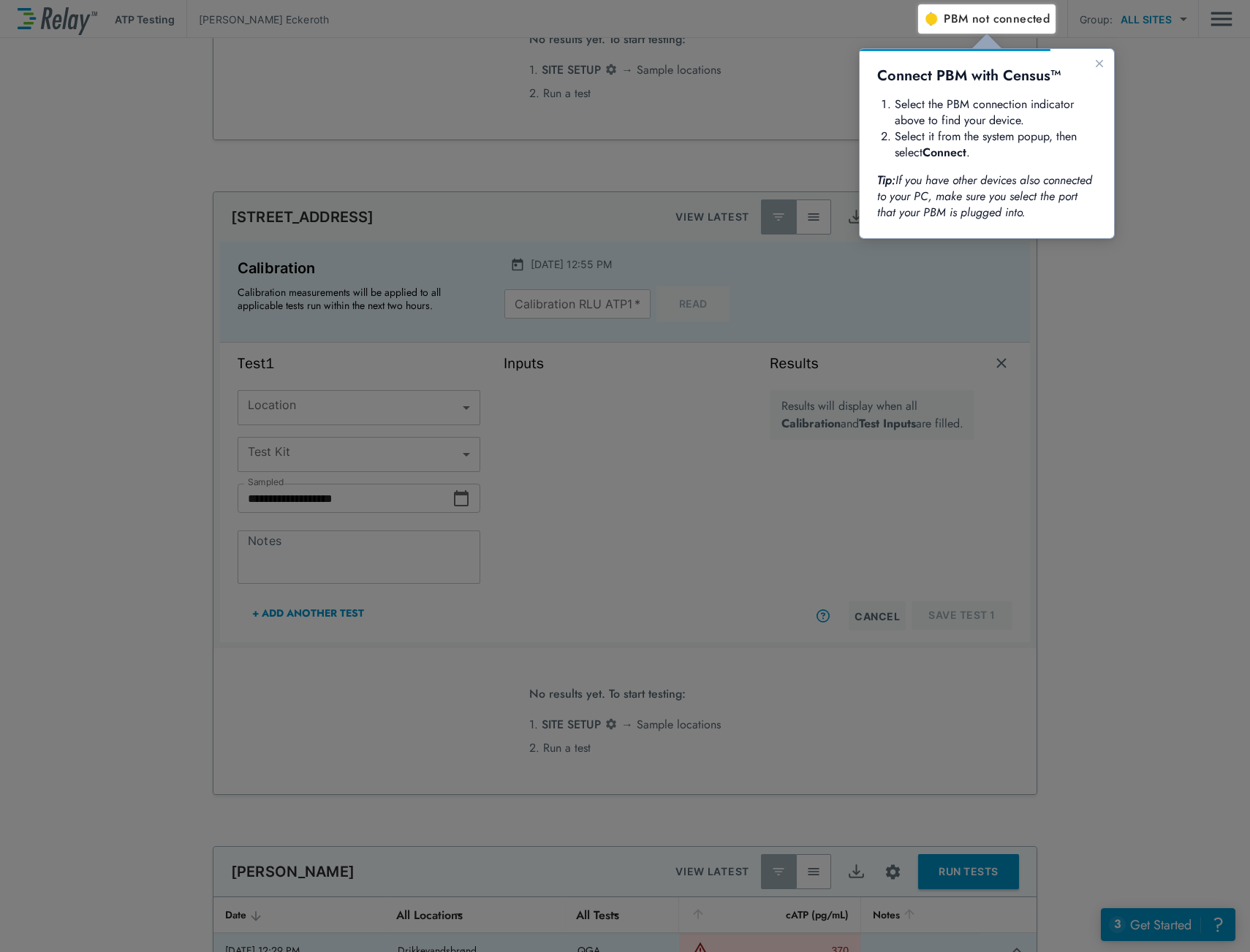click at bounding box center [459, 478] 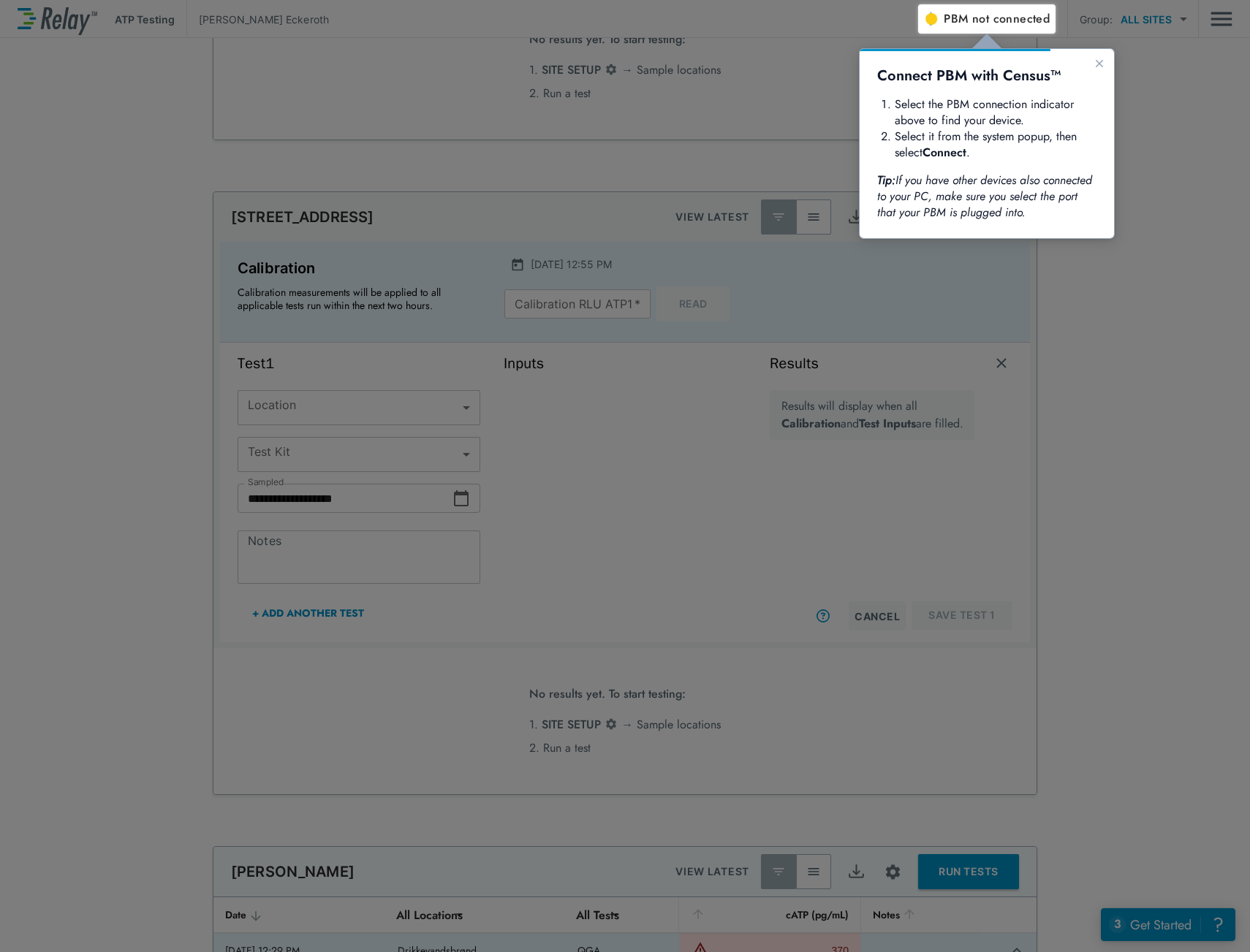 click at bounding box center [1084, 492] 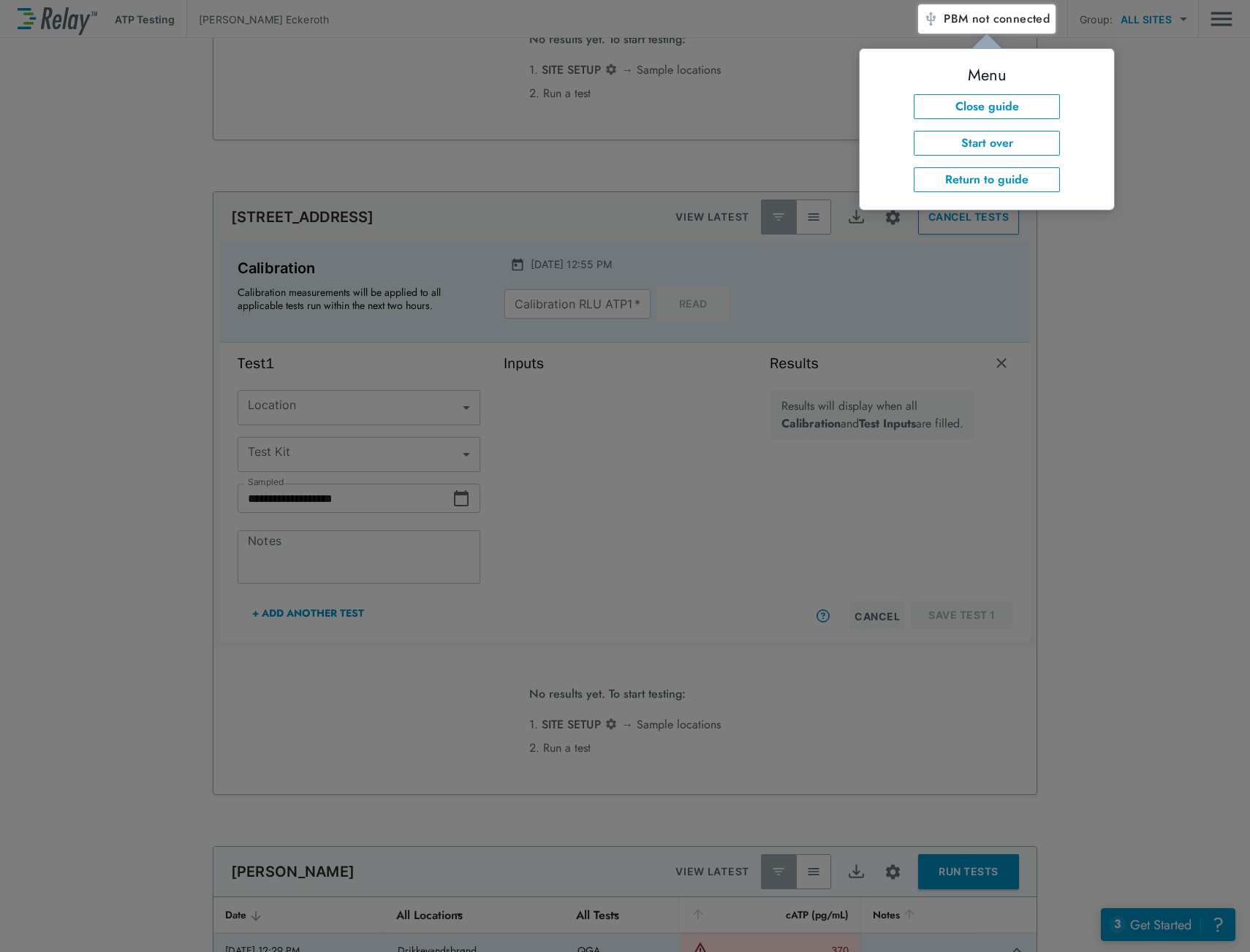 click at bounding box center [1084, 492] 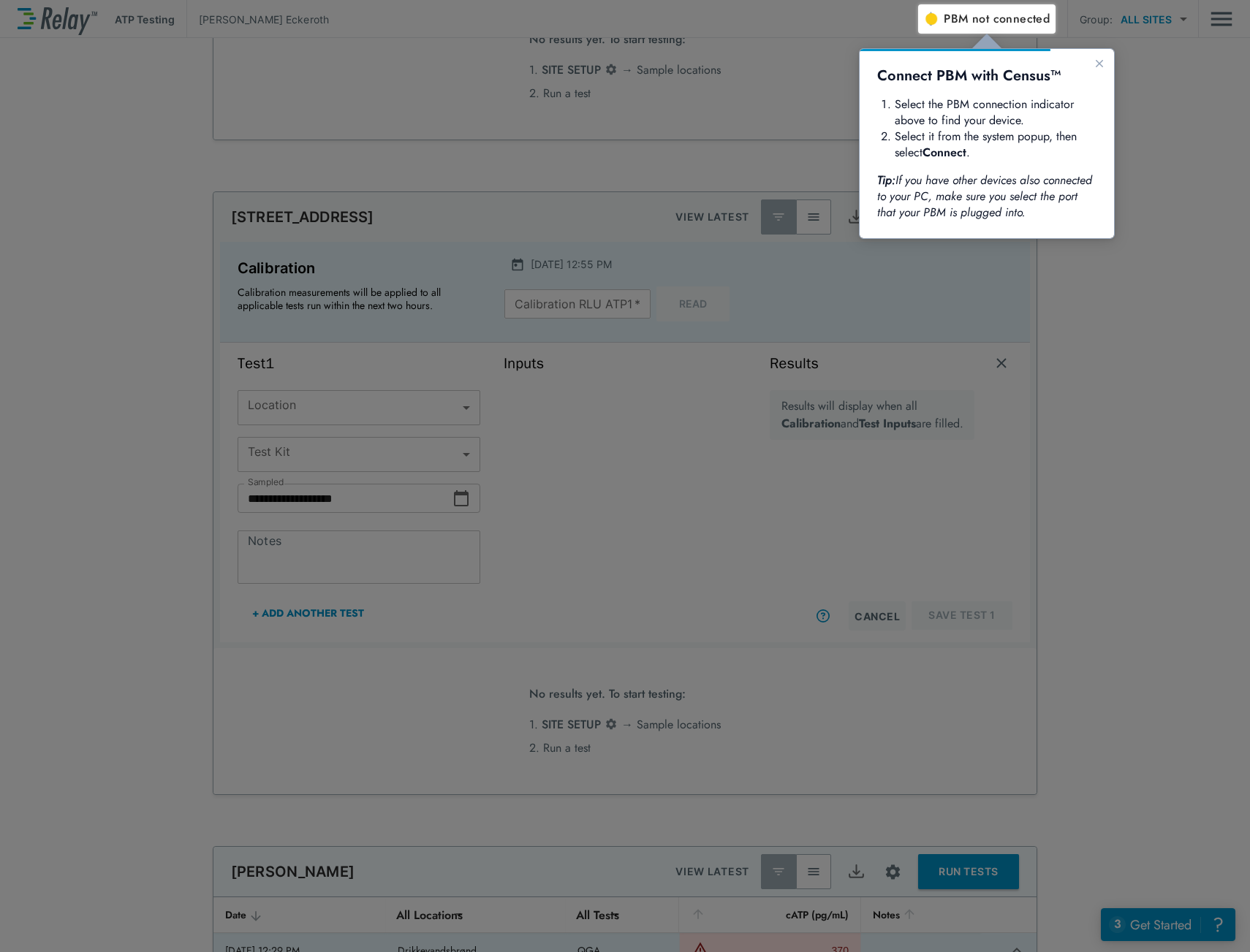 click 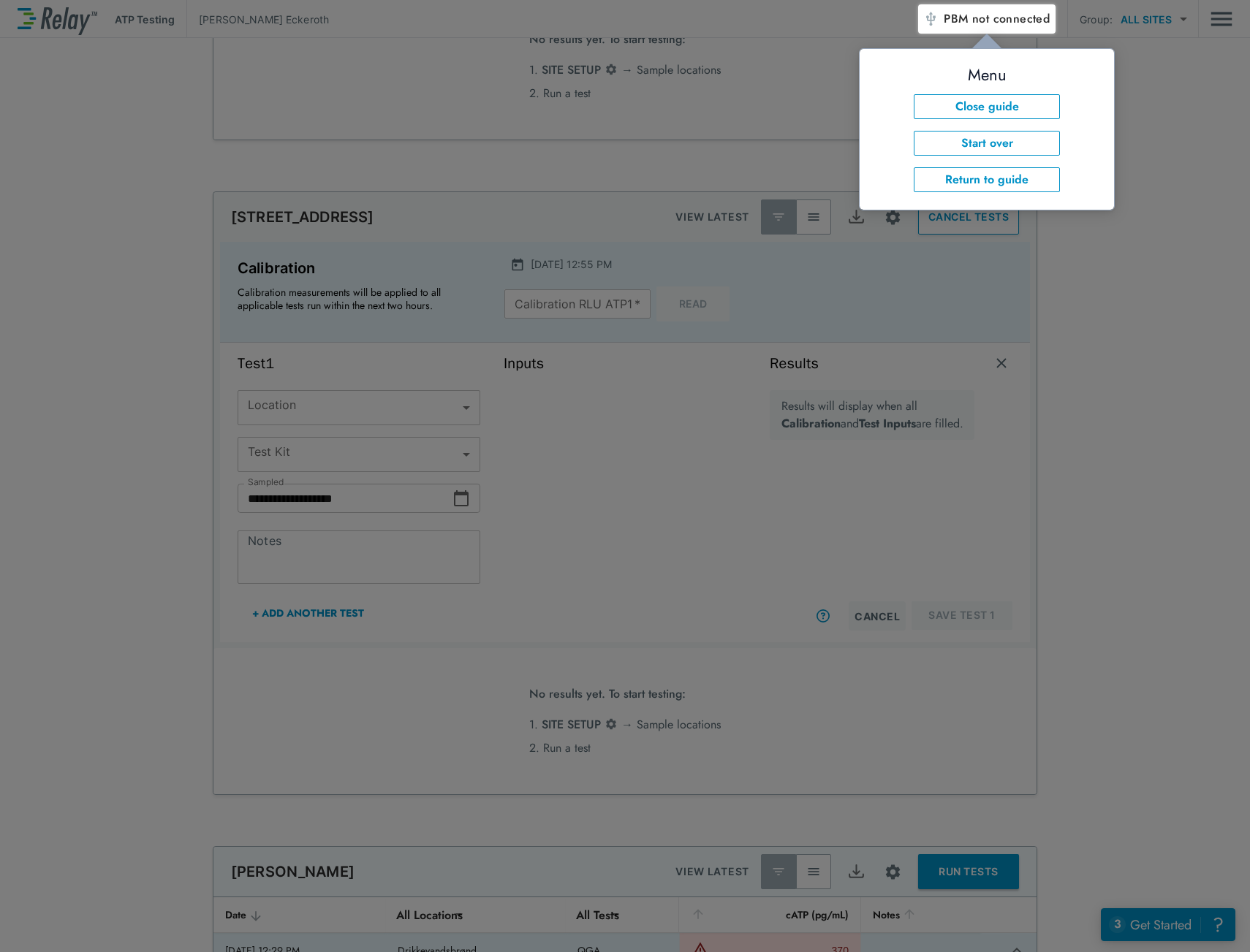 click on "Close guide" at bounding box center [987, 107] 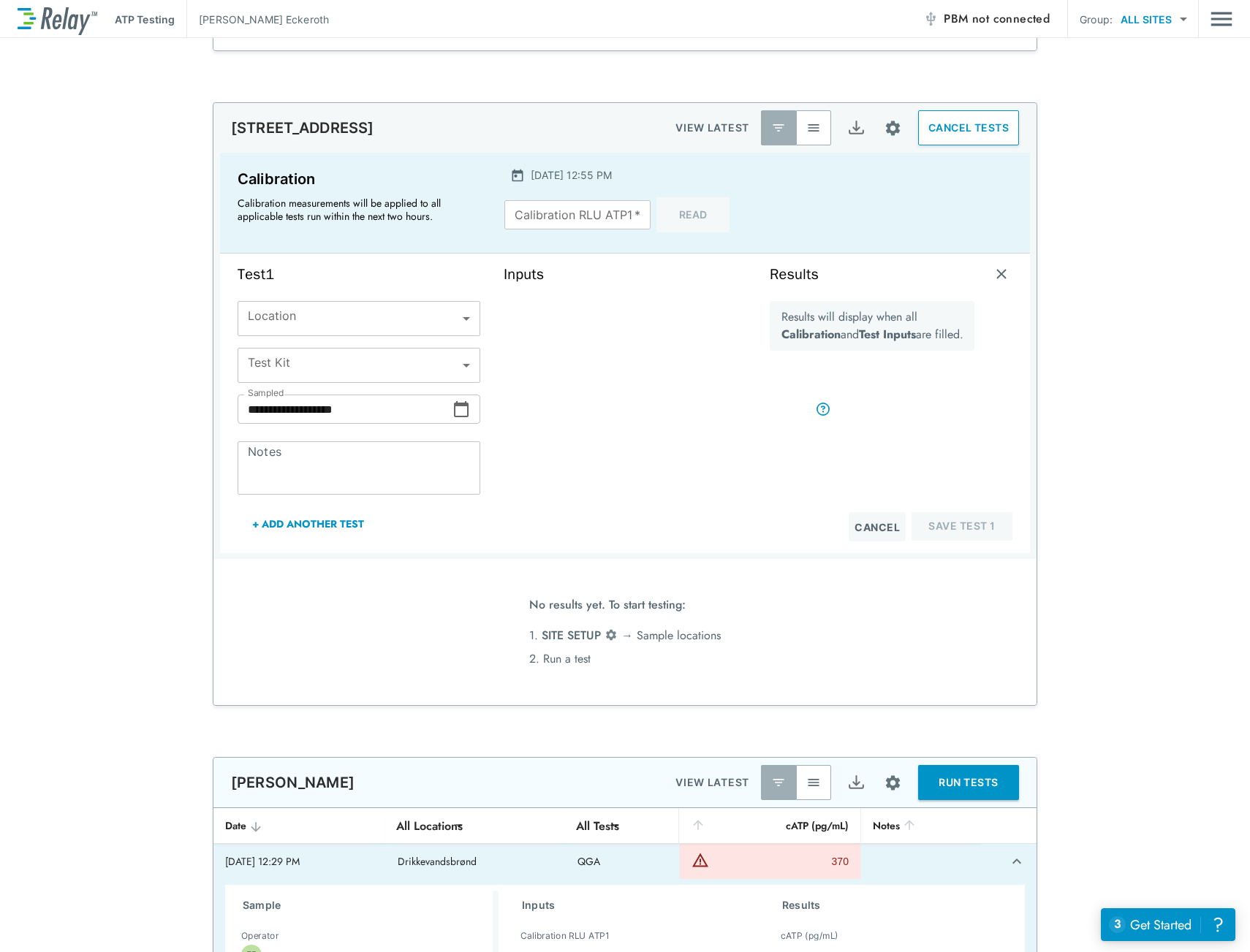 scroll, scrollTop: 1966, scrollLeft: 0, axis: vertical 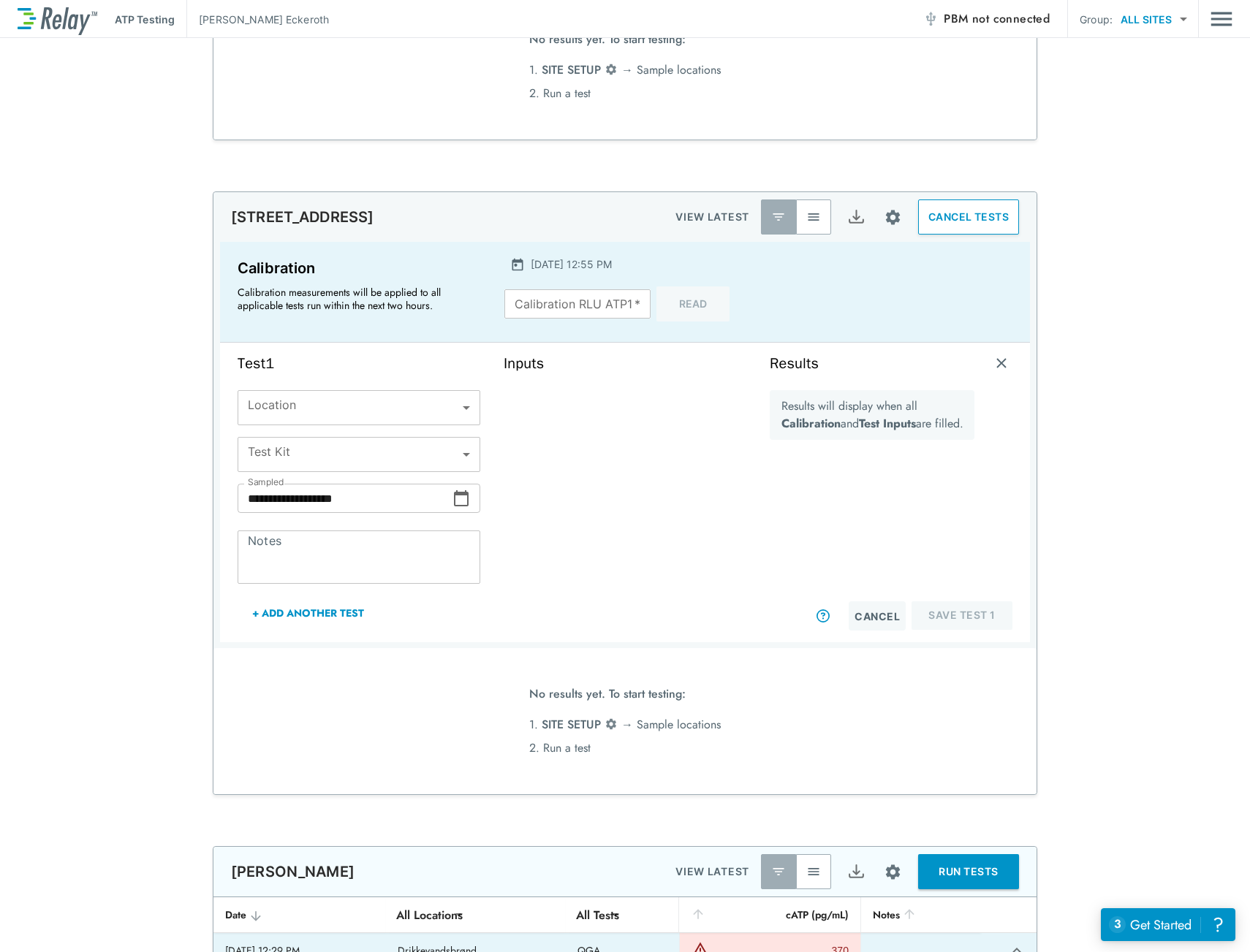 click on "**********" at bounding box center (625, 476) 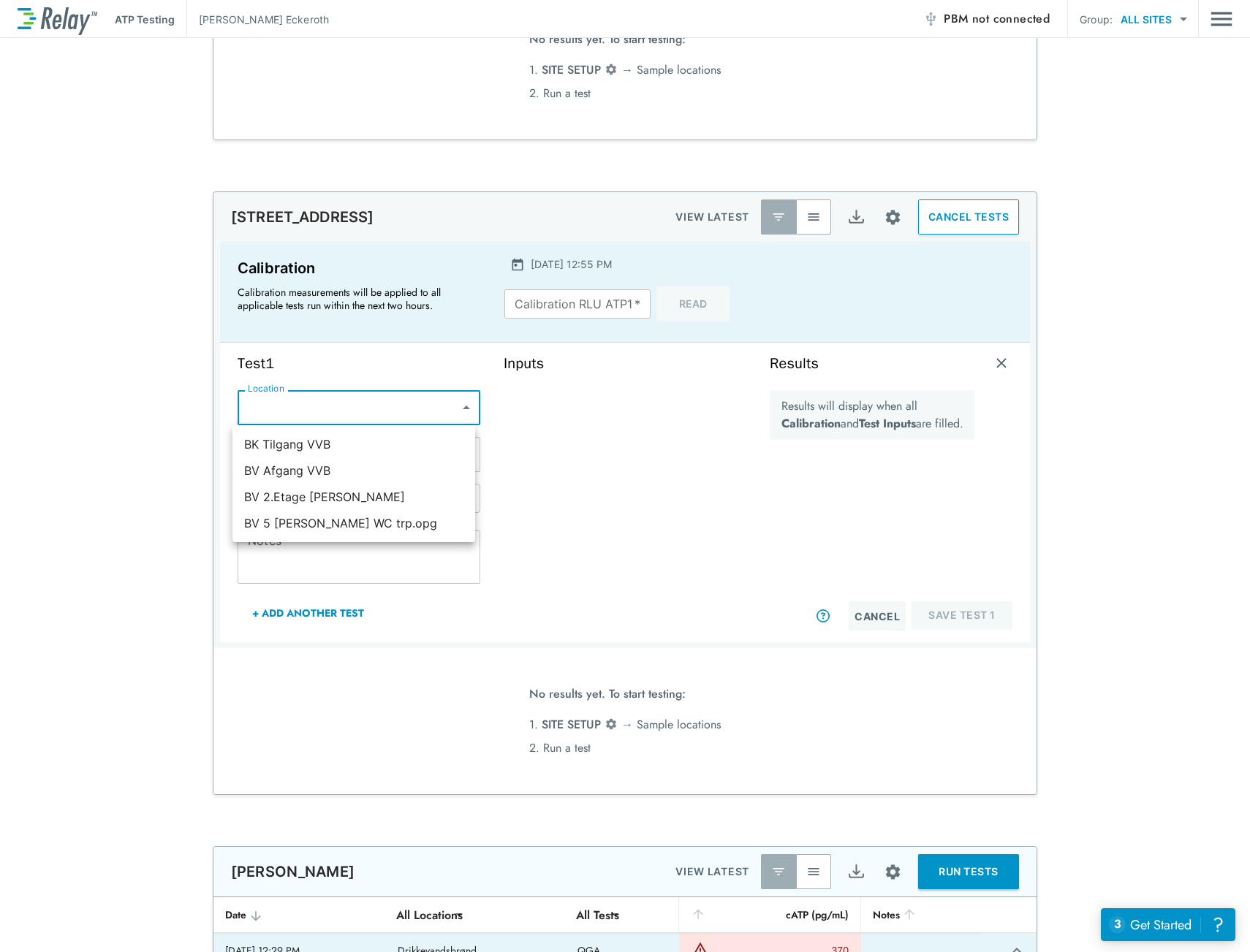 click at bounding box center [625, 476] 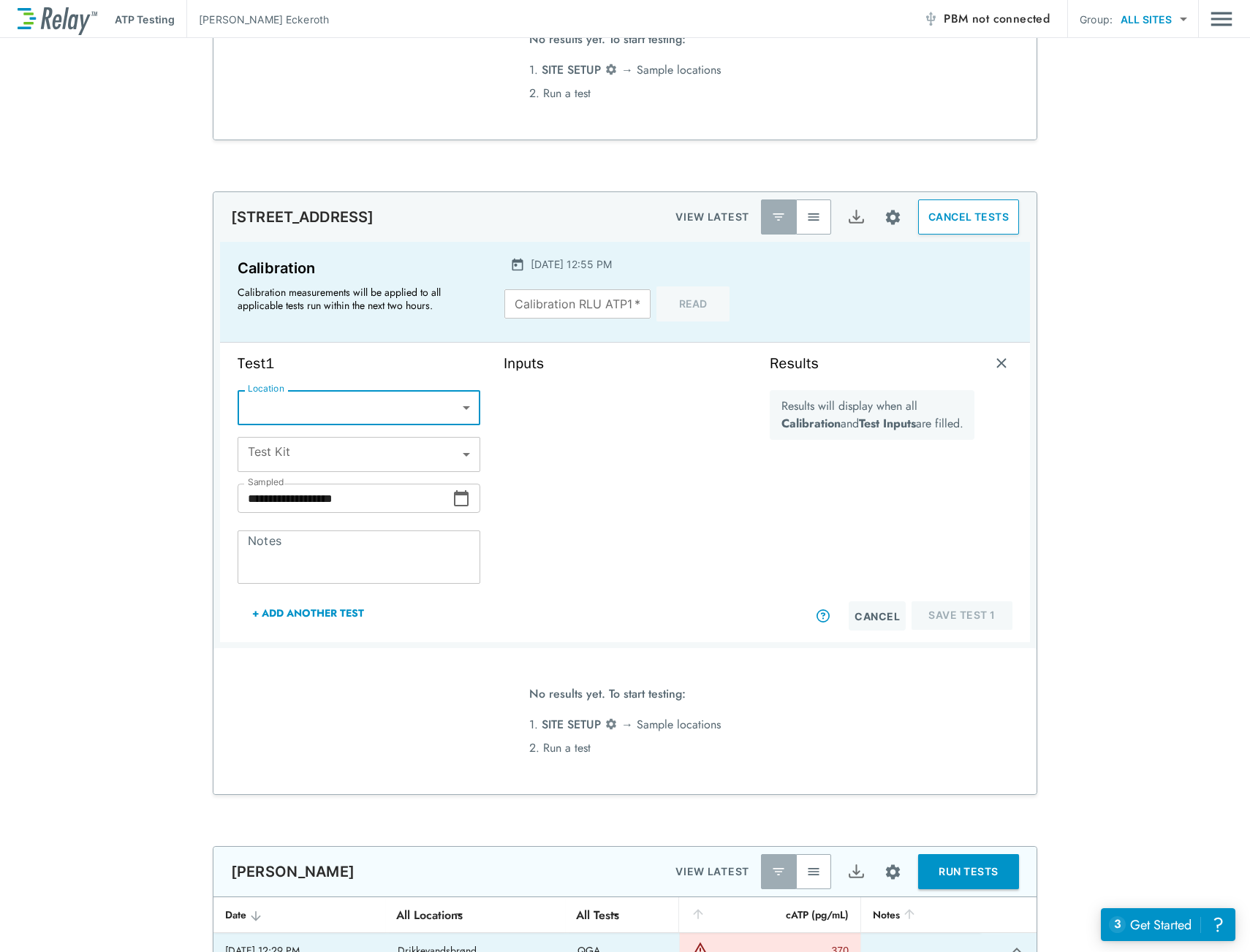 click on "**********" at bounding box center (625, 476) 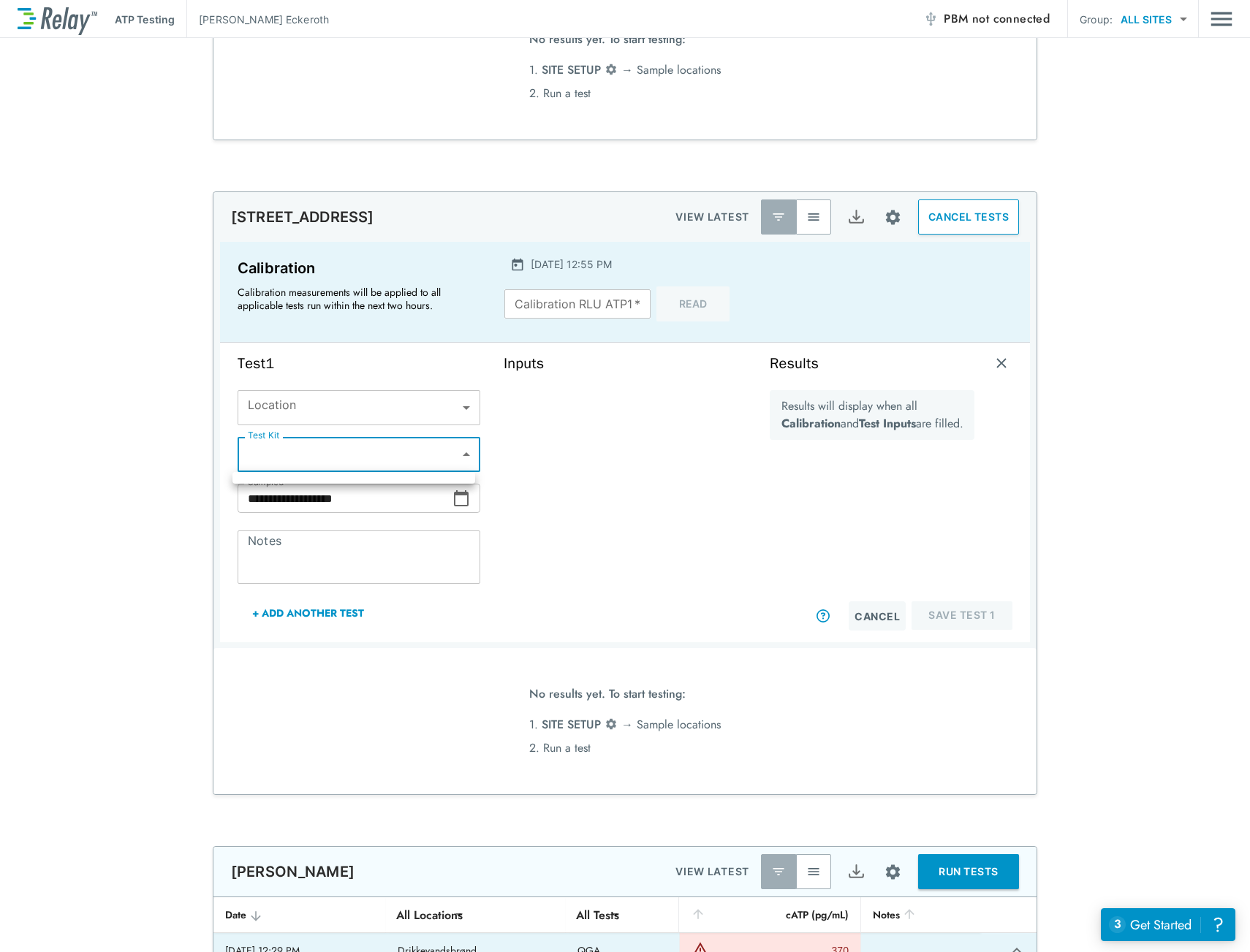 click at bounding box center (625, 476) 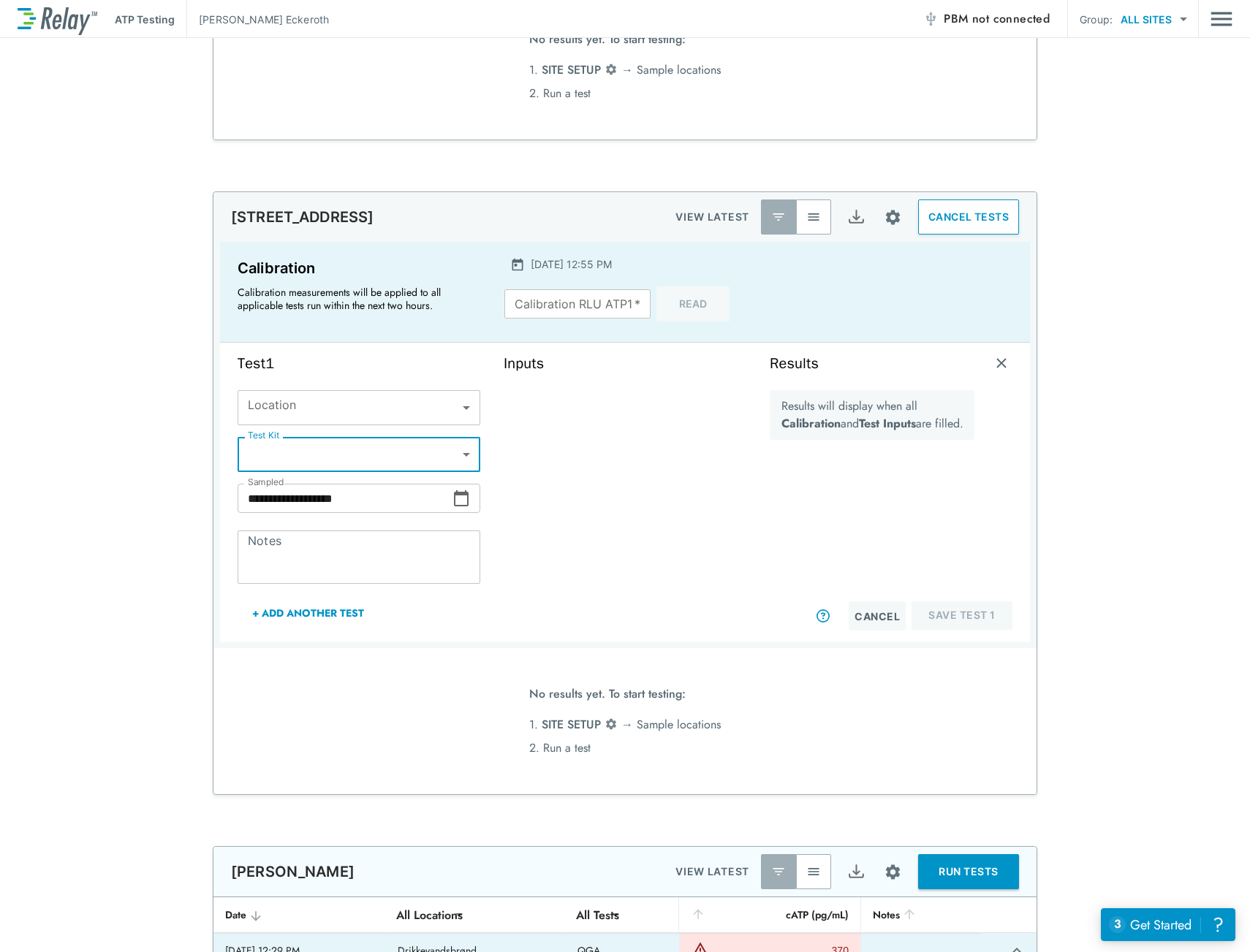 click on "**********" at bounding box center (625, 476) 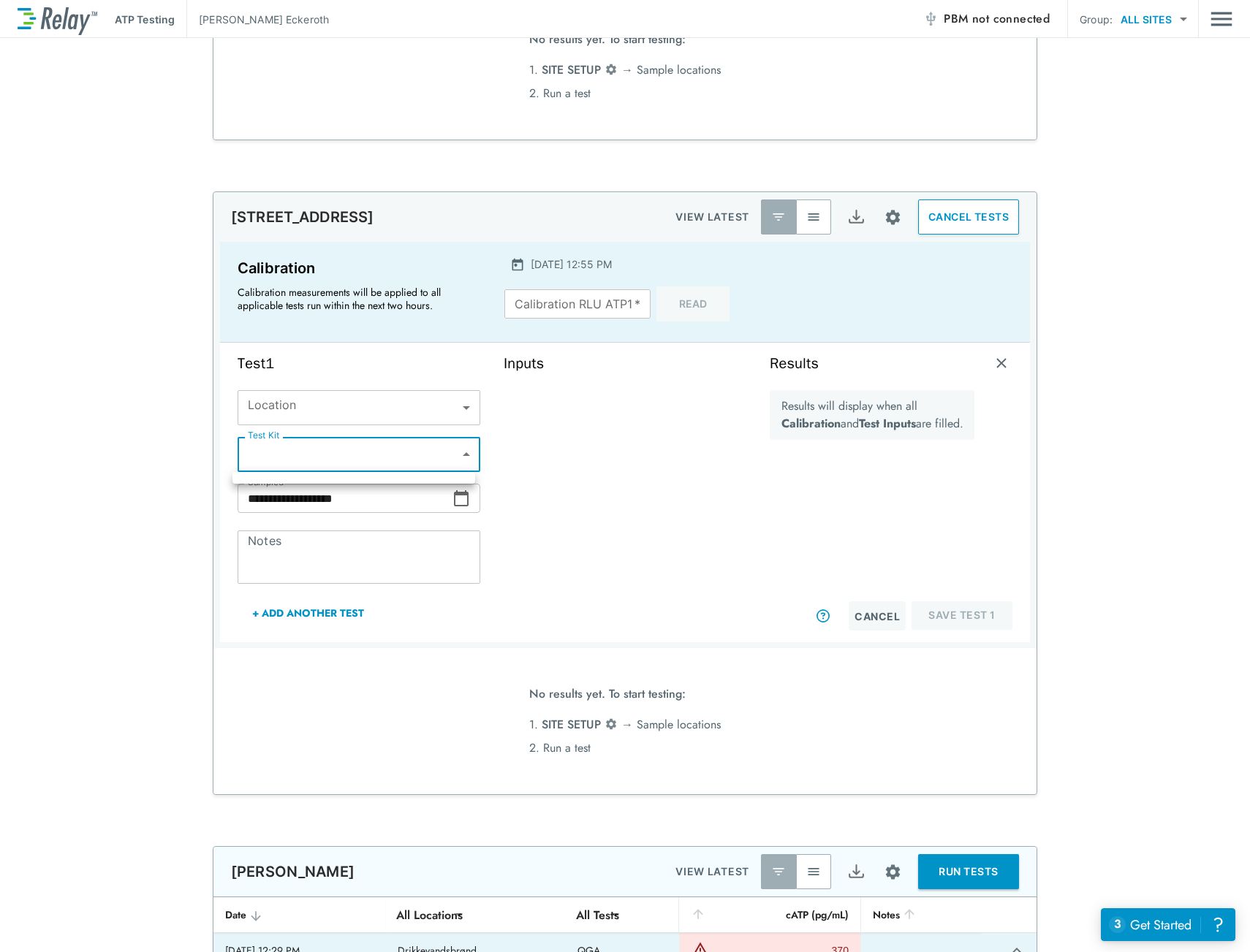 click at bounding box center (625, 476) 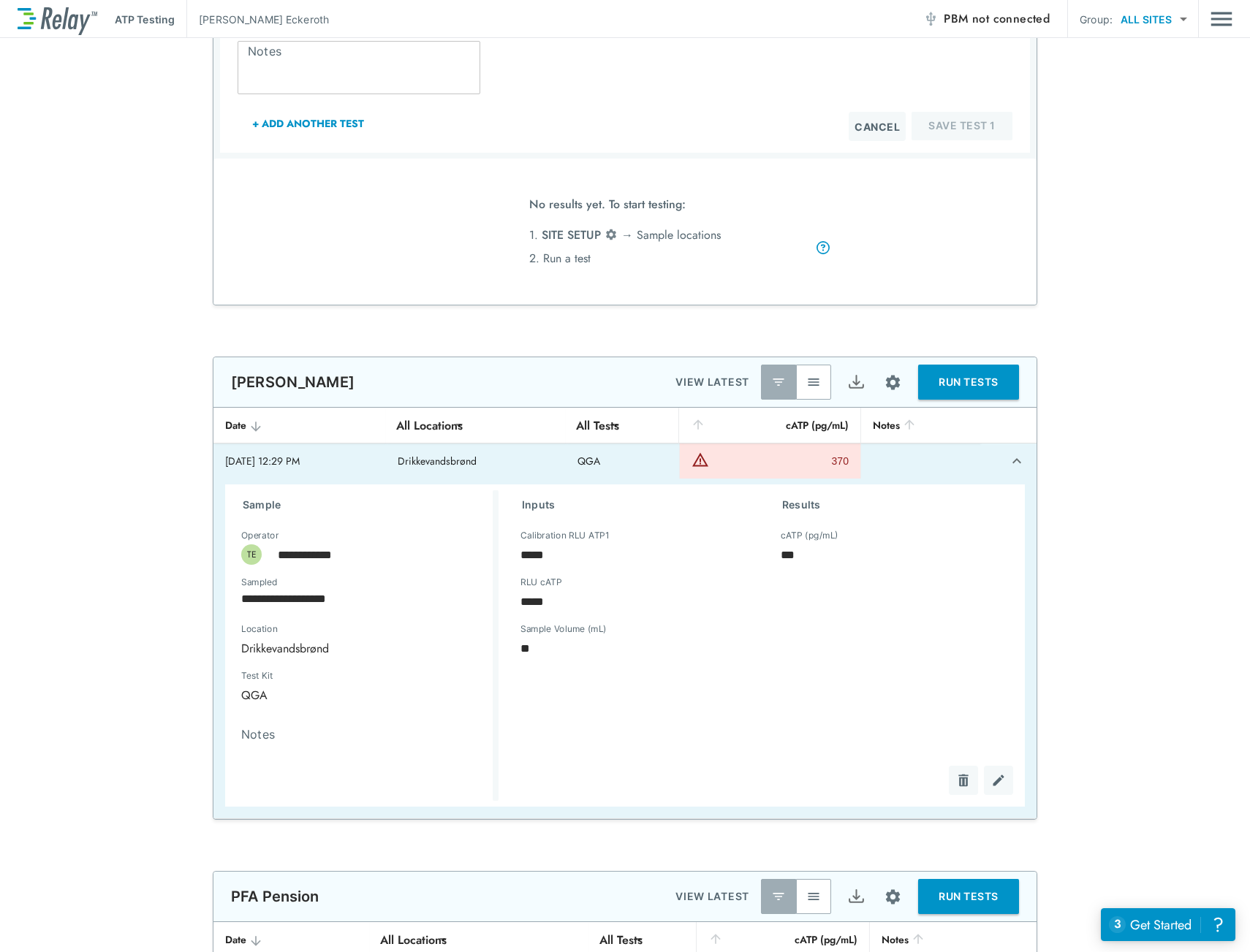 scroll, scrollTop: 2185, scrollLeft: 0, axis: vertical 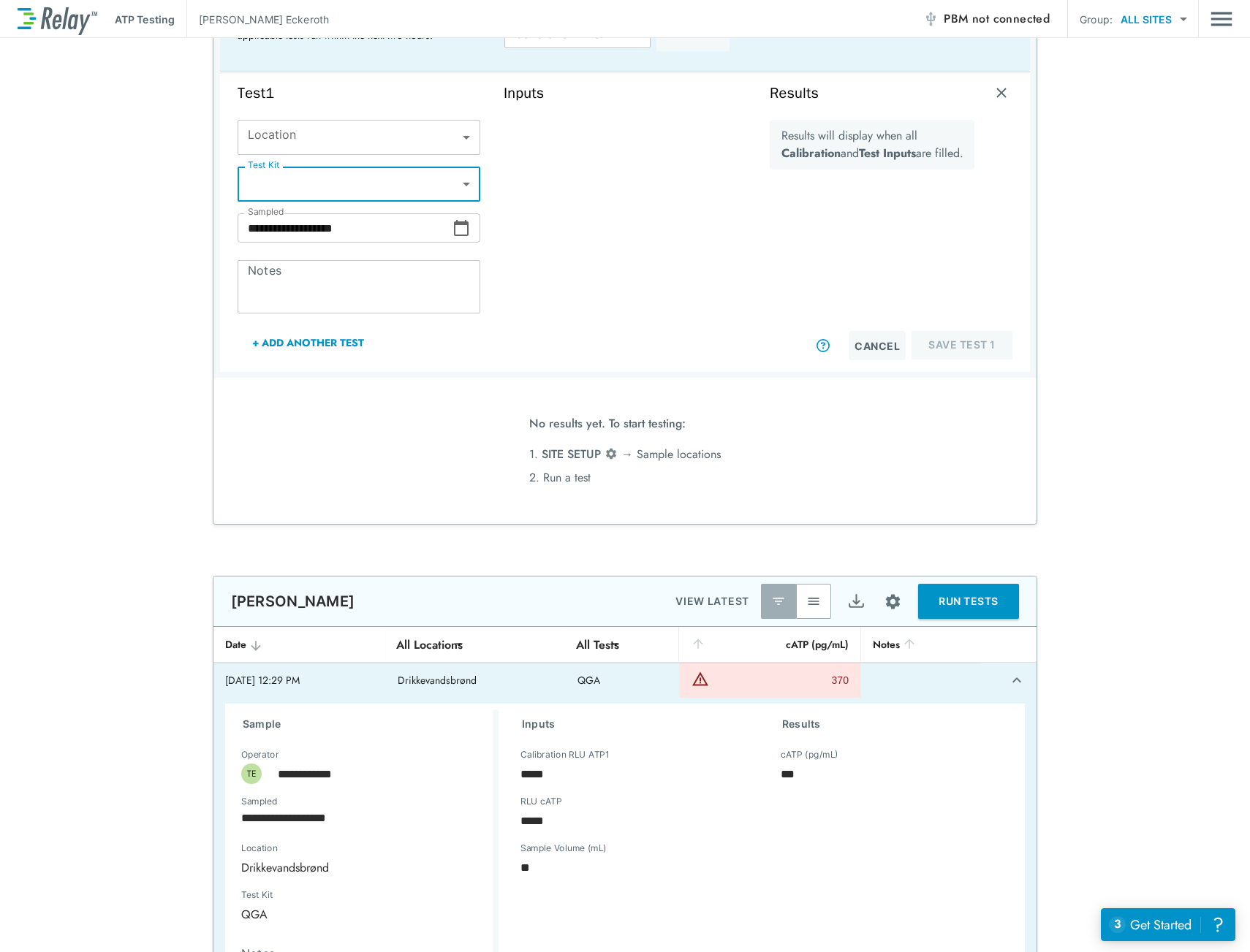 click on "**********" at bounding box center (625, 476) 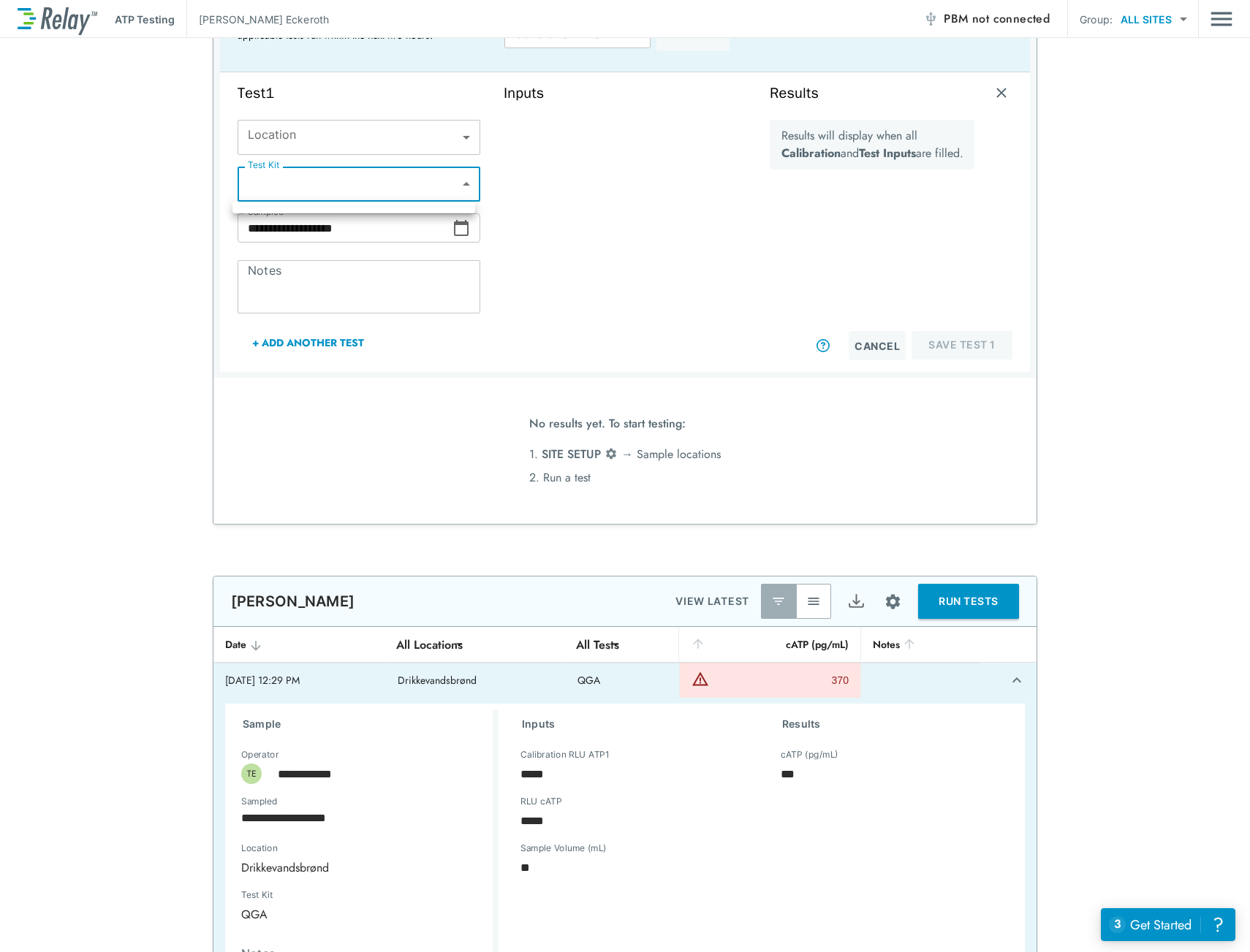 click at bounding box center [625, 476] 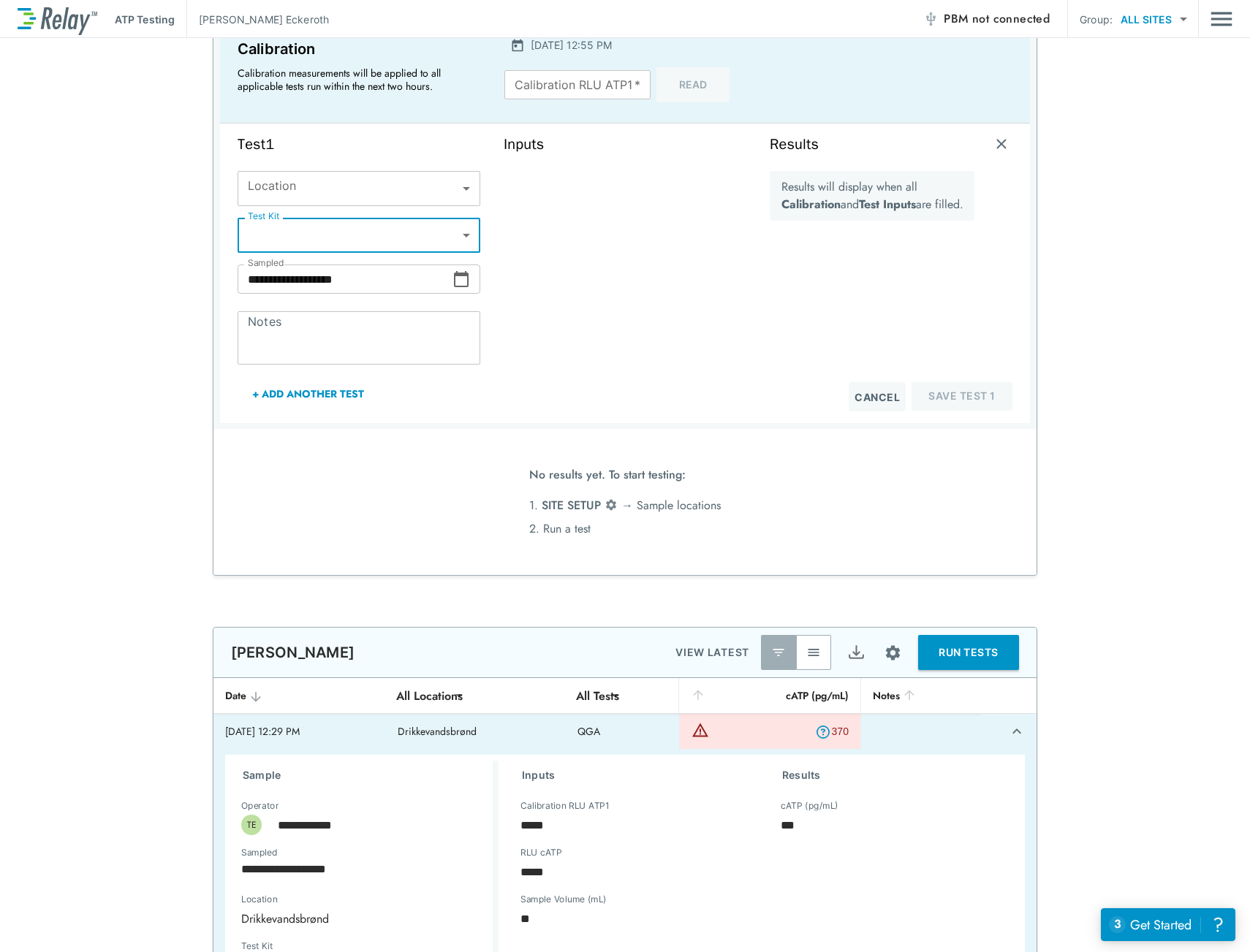 scroll, scrollTop: 1820, scrollLeft: 0, axis: vertical 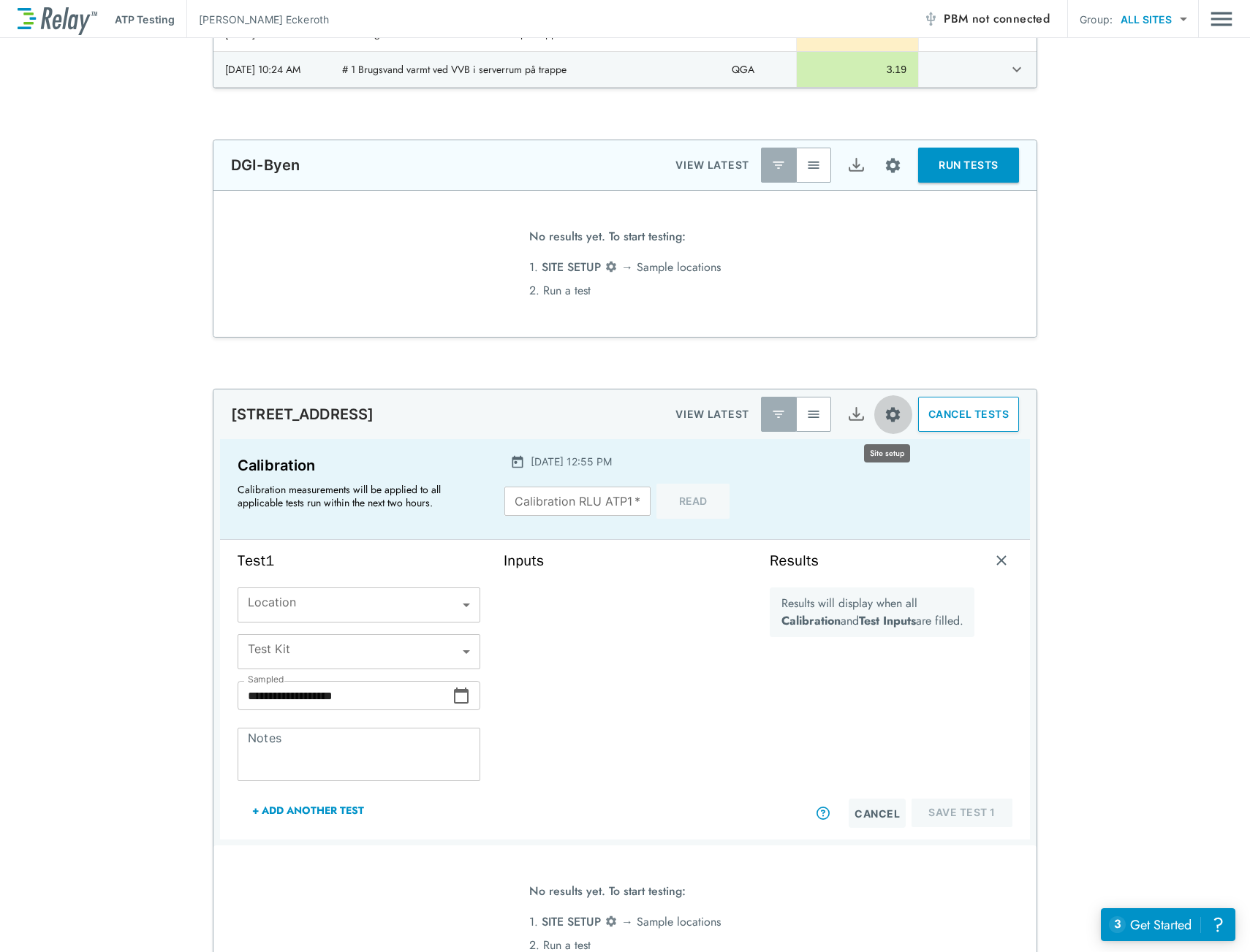click at bounding box center [893, 414] 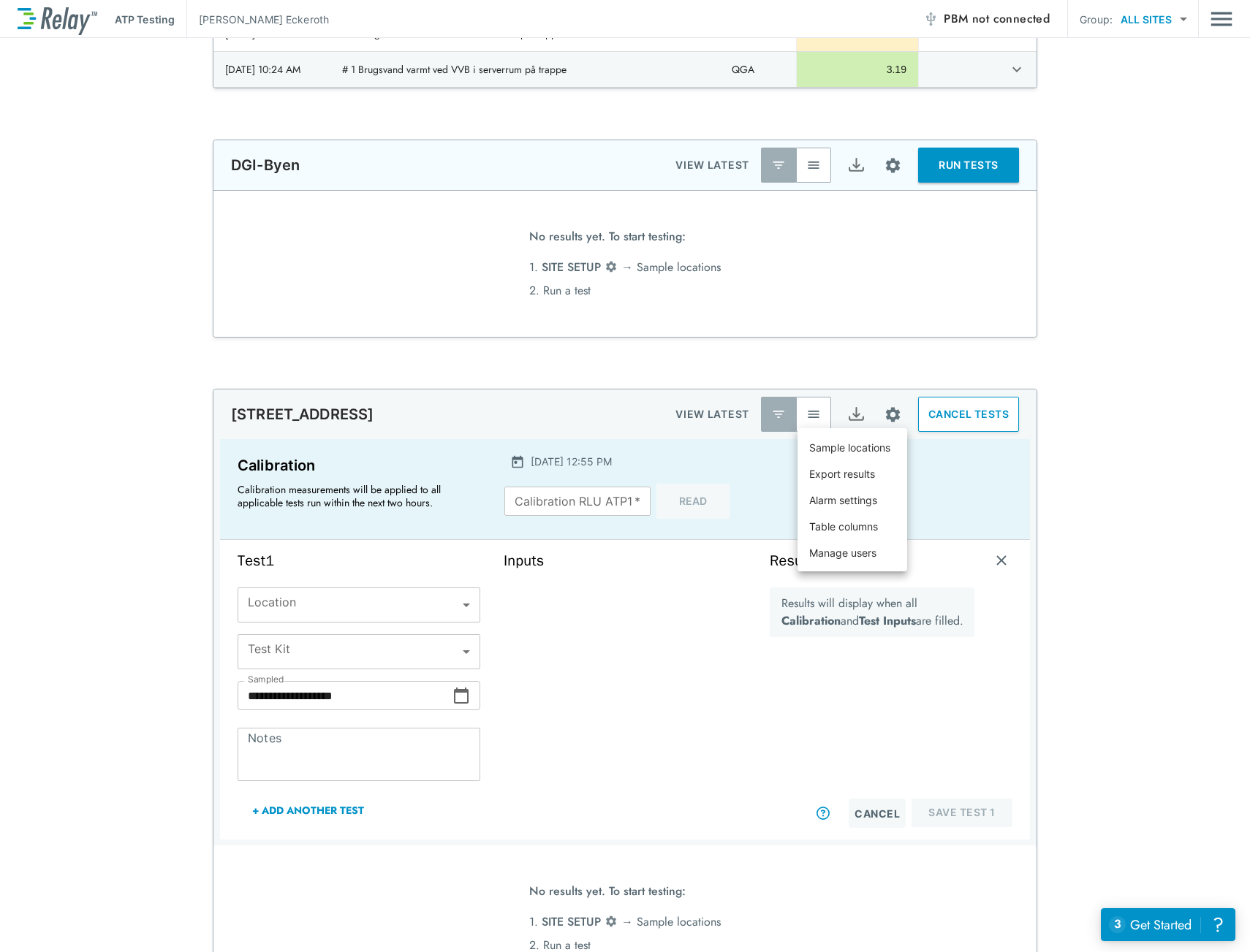 click on "Sample locations" at bounding box center (849, 447) 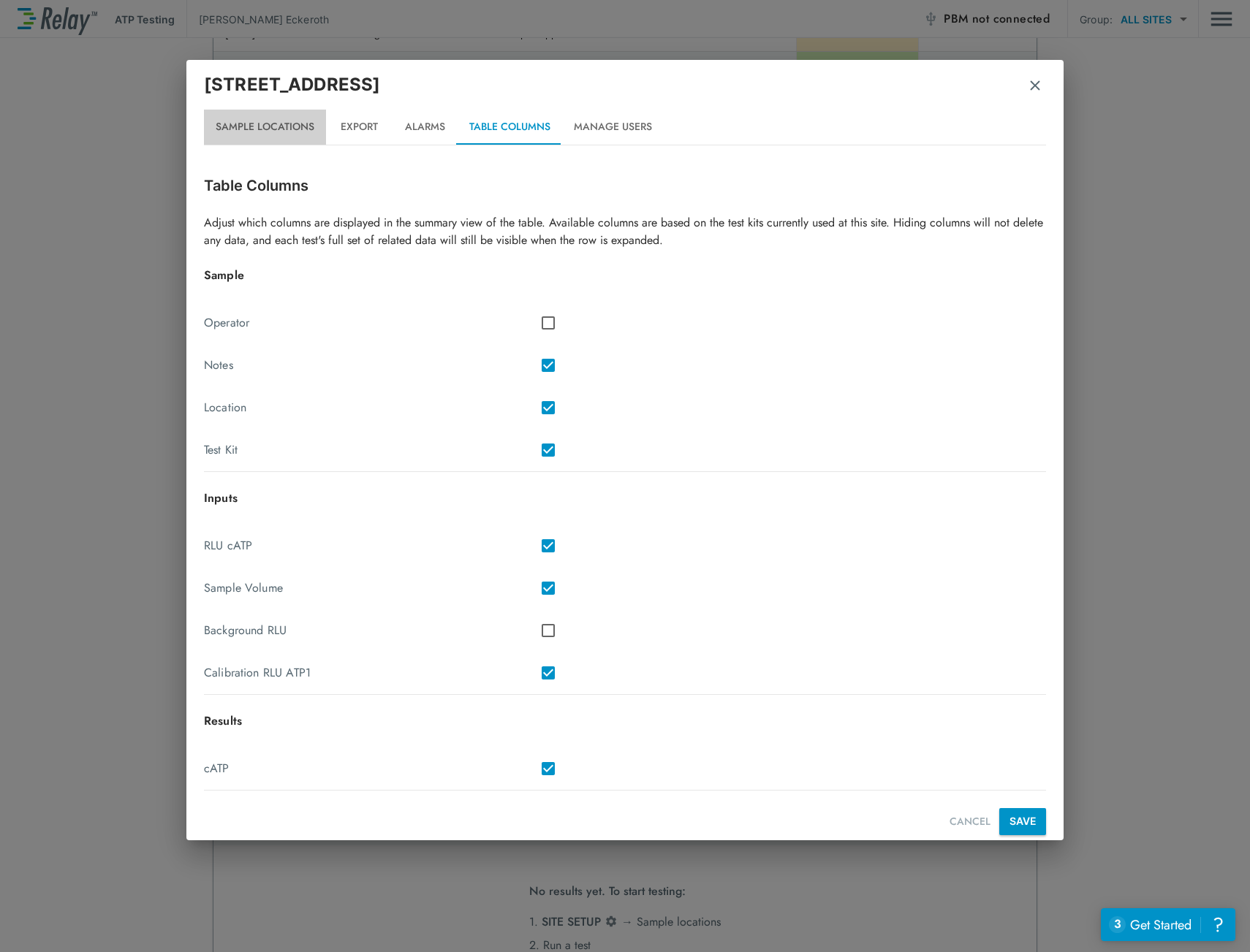 click on "Sample Locations" at bounding box center [265, 127] 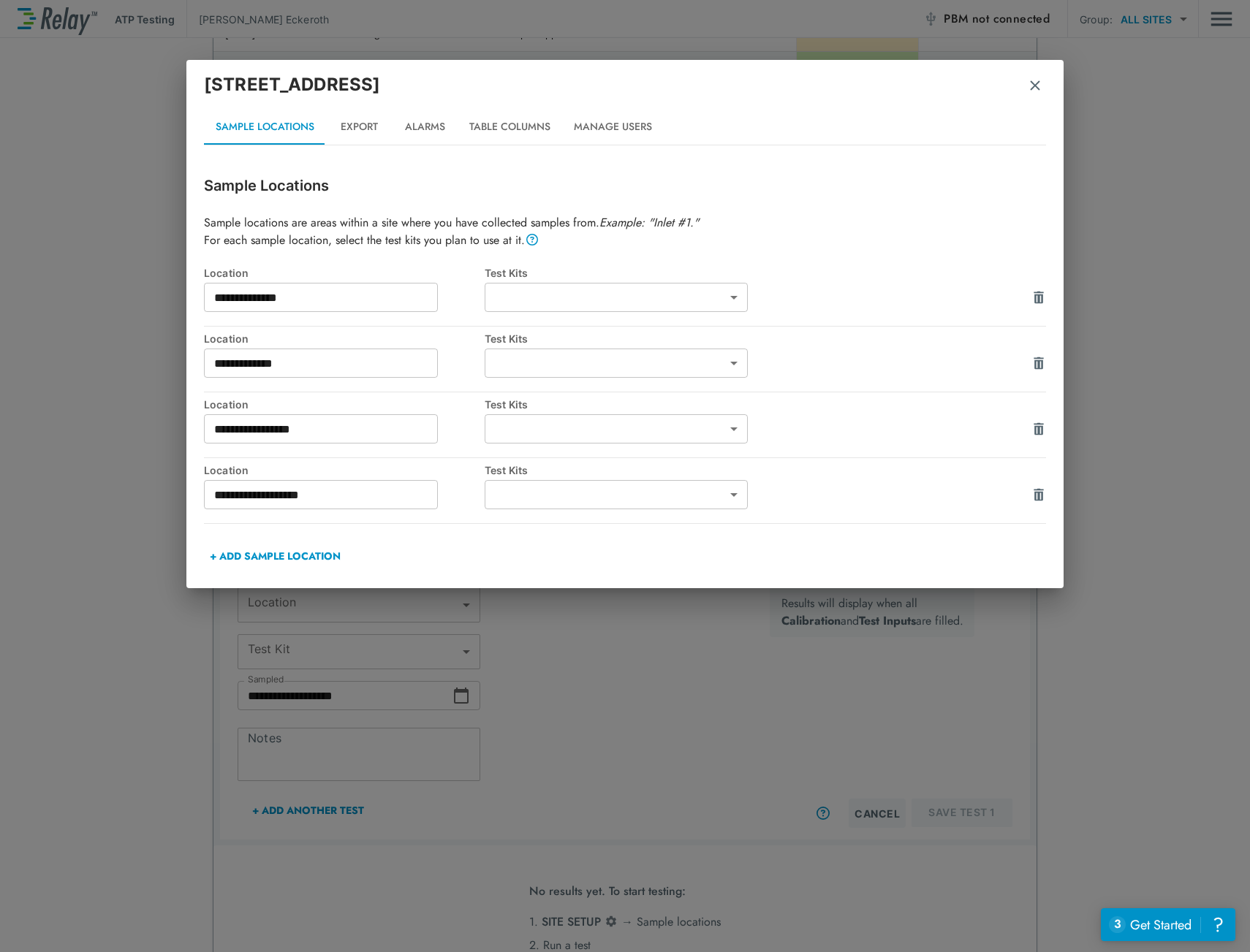 type on "***" 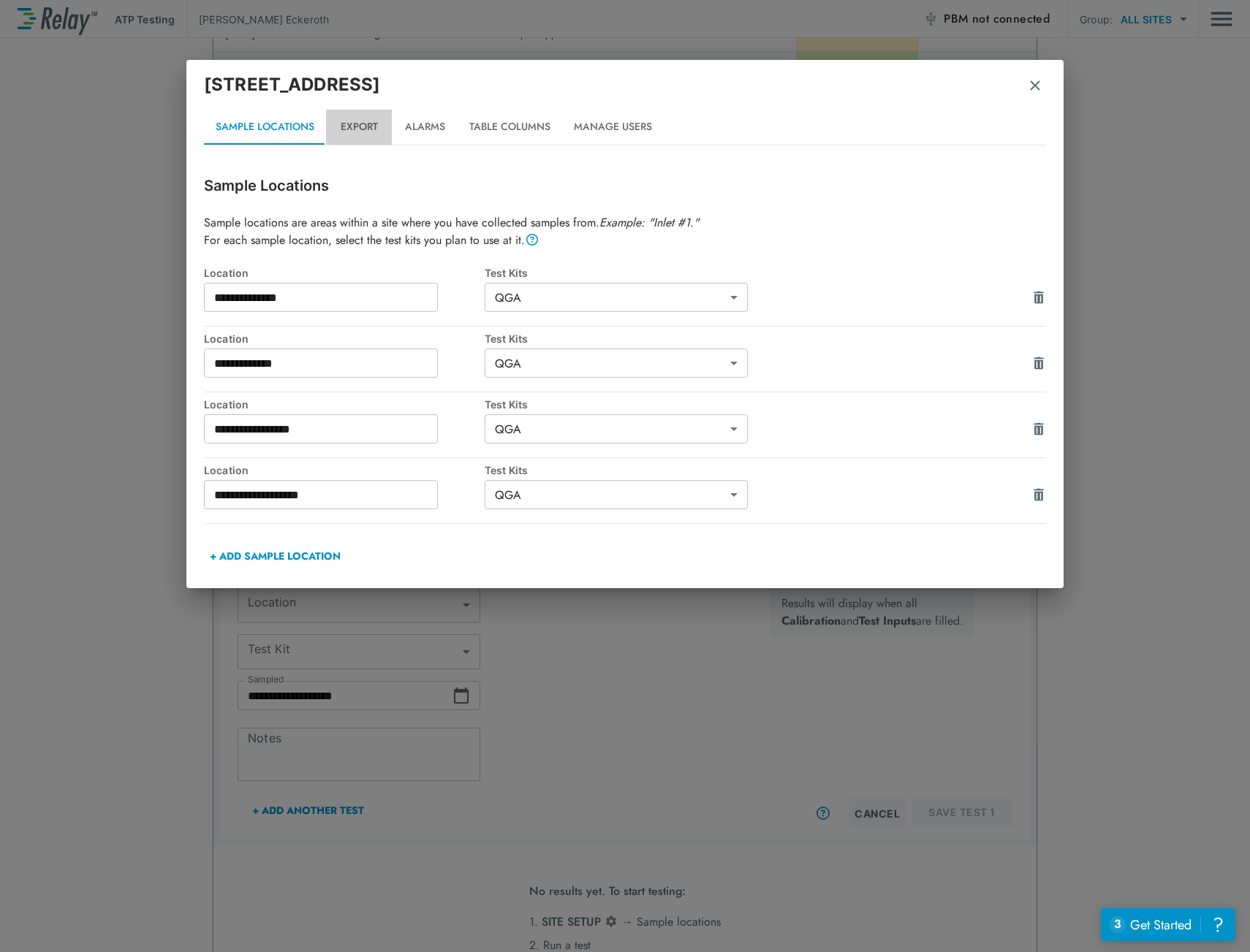 click on "Export" at bounding box center [359, 127] 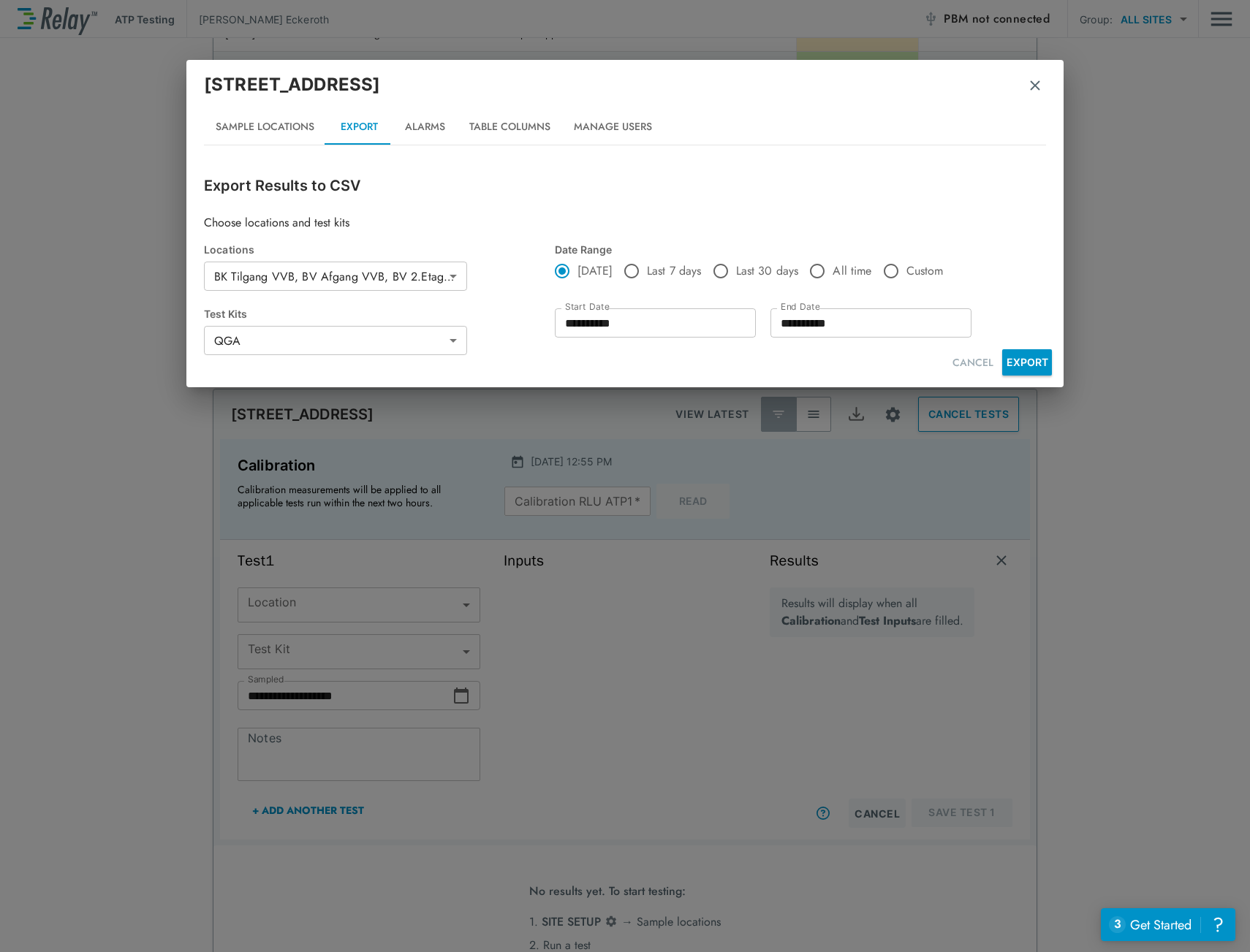 click on "Alarms" at bounding box center (425, 127) 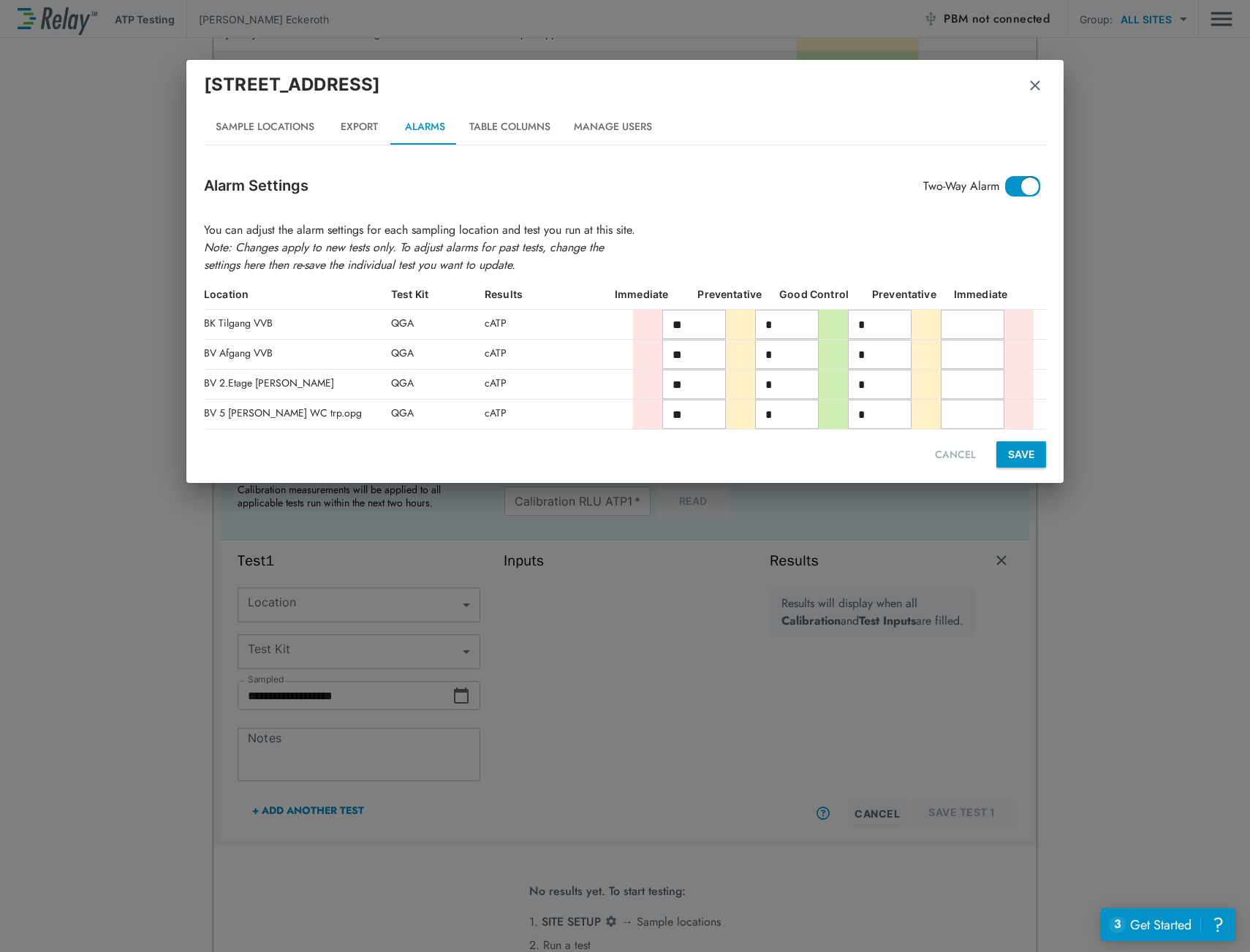 click at bounding box center (972, 324) 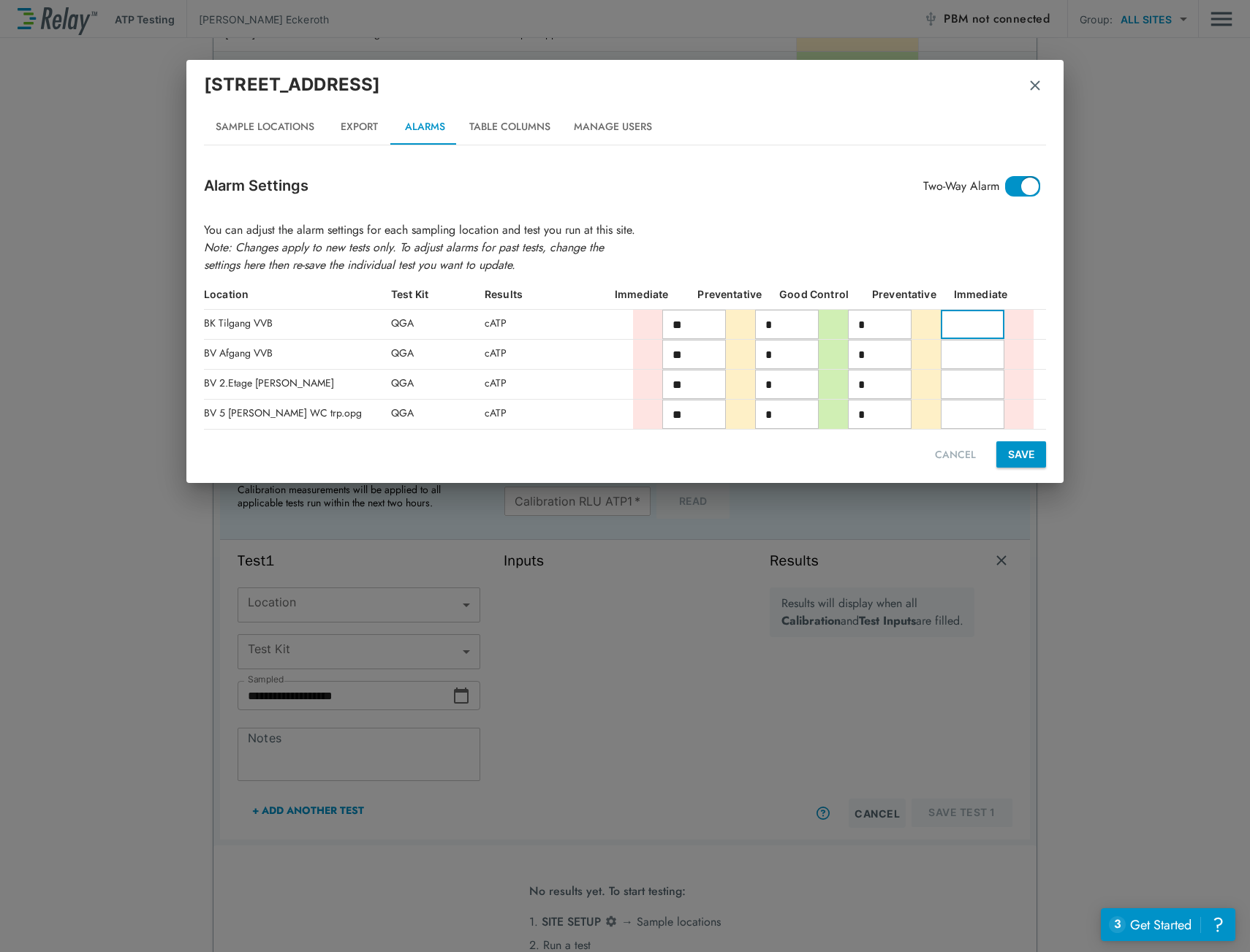 click at bounding box center [972, 324] 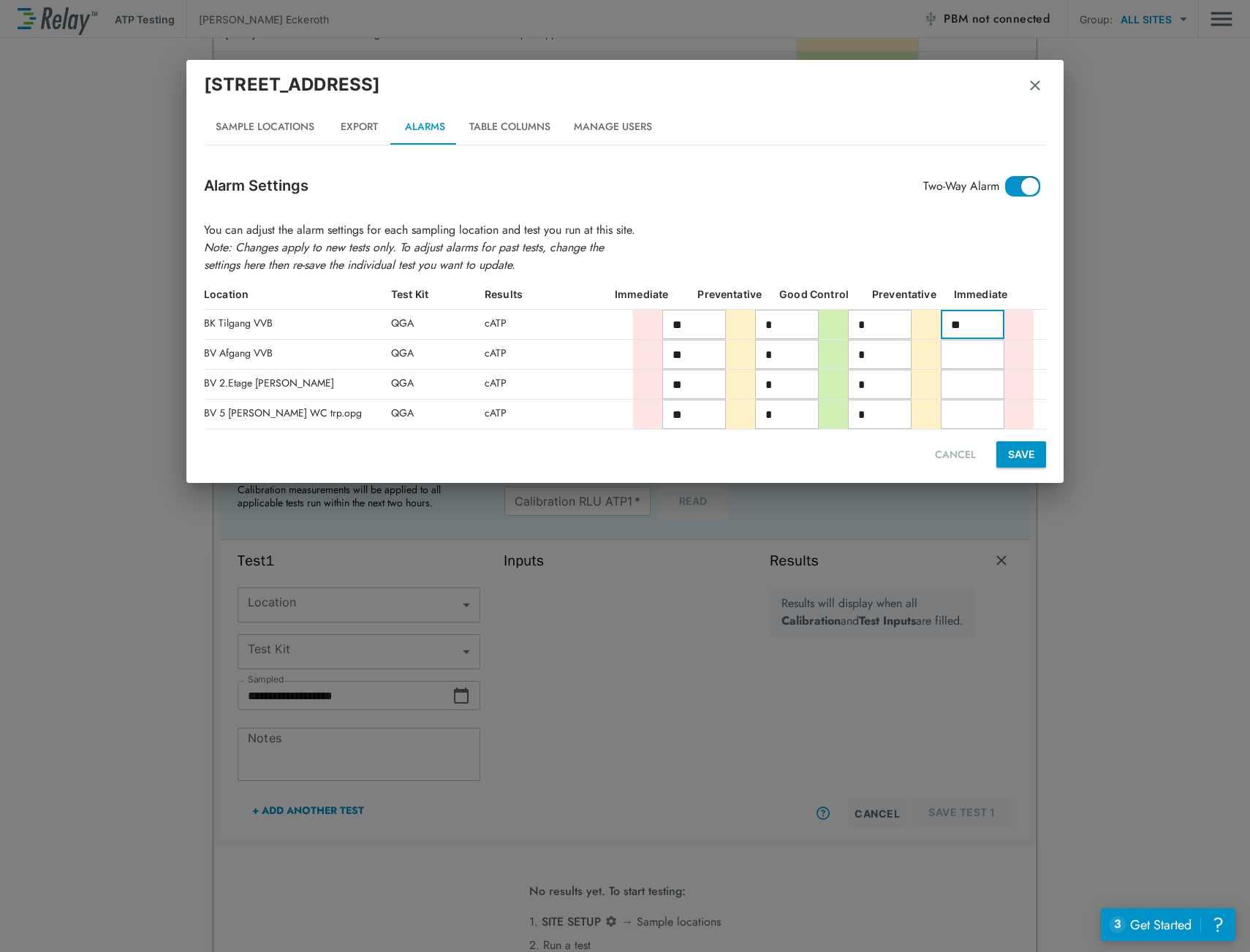 type on "**" 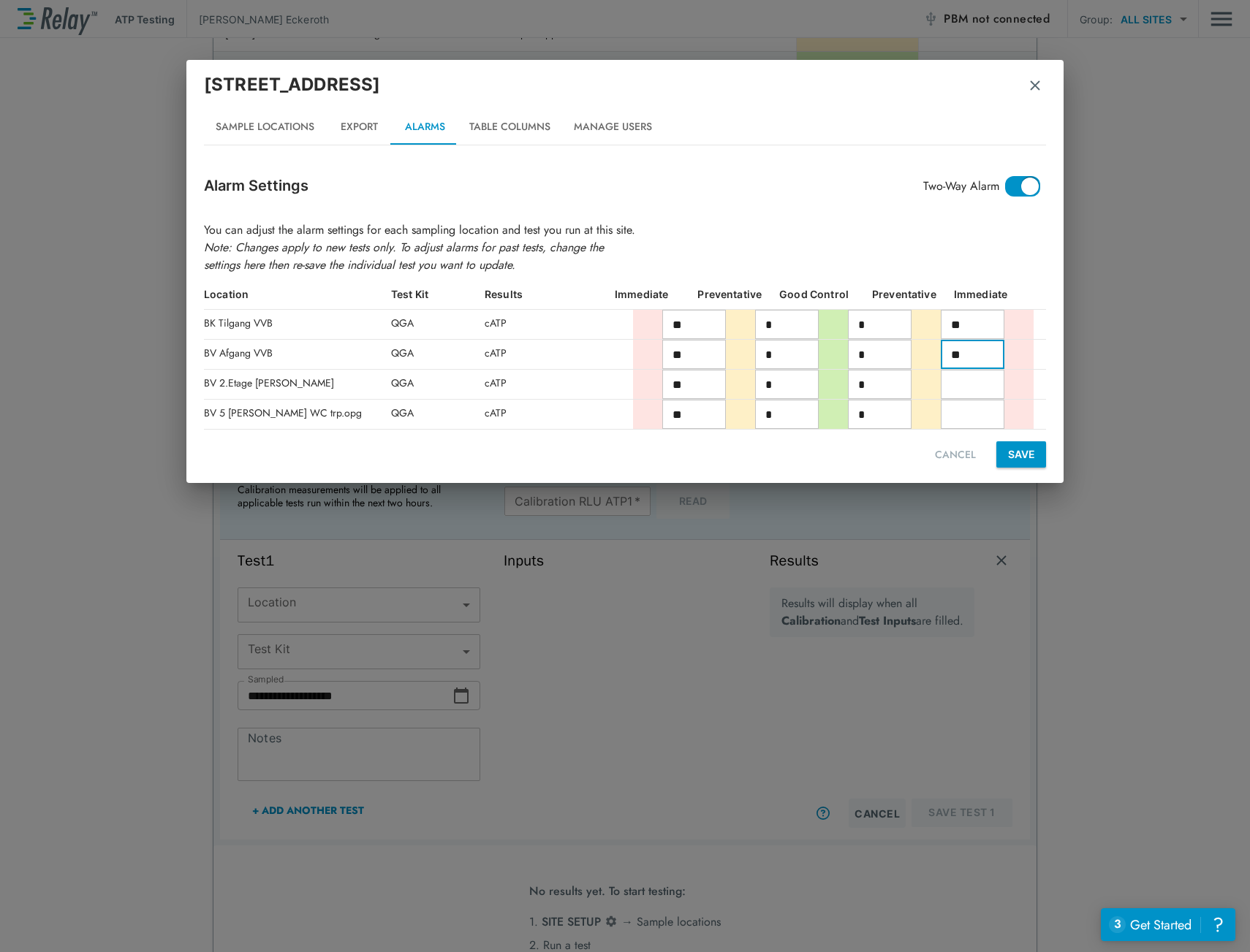 type on "**" 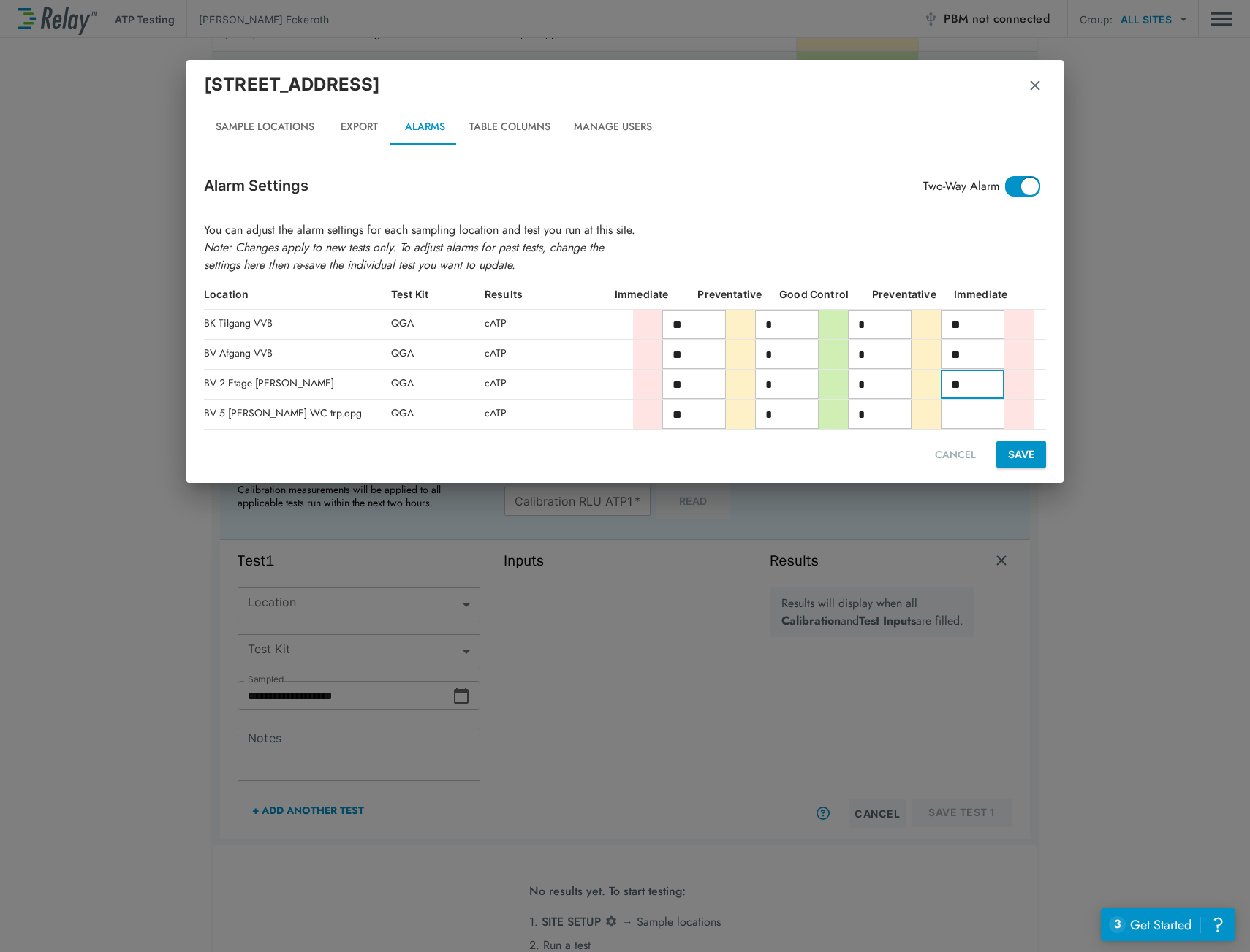type on "**" 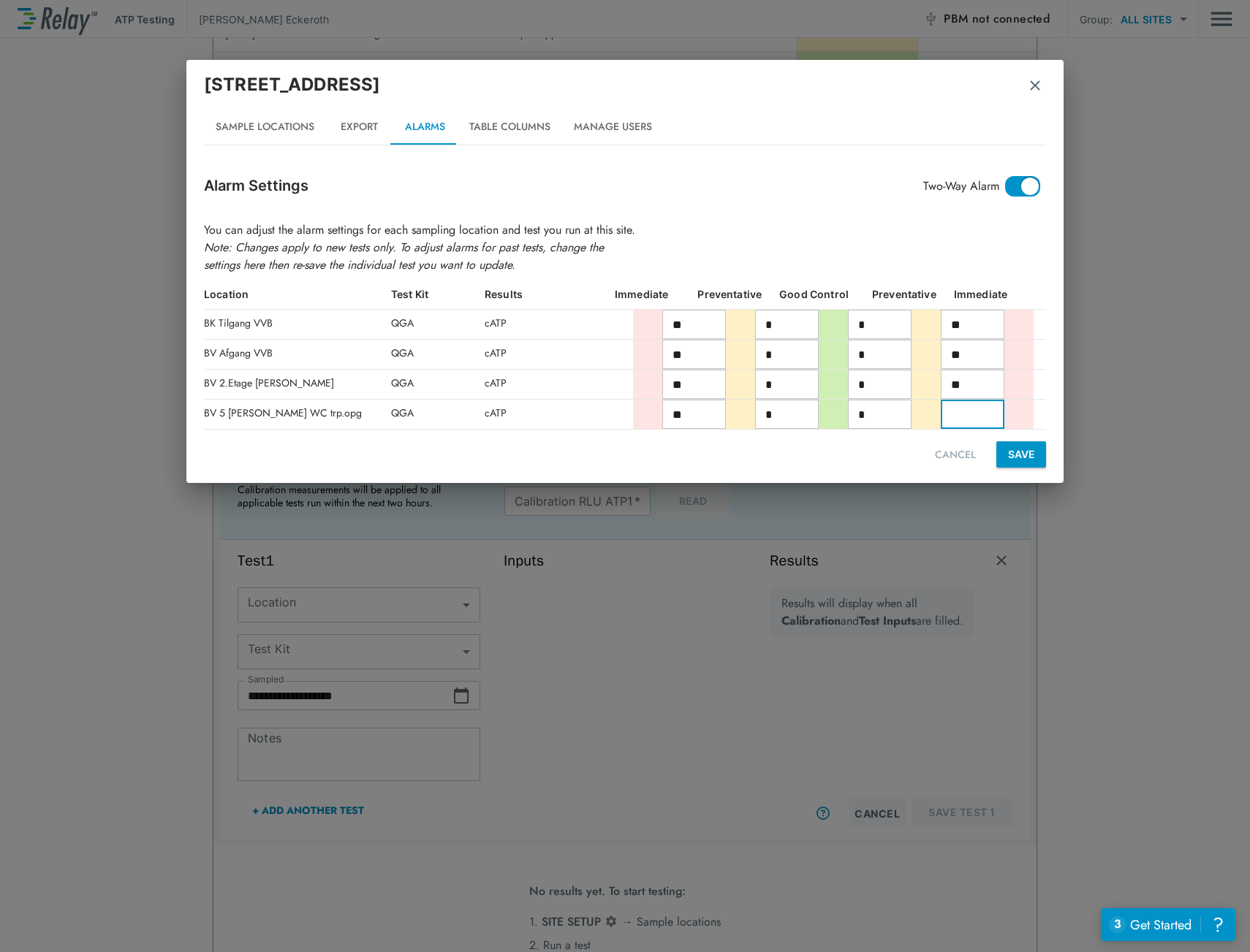 click at bounding box center (972, 414) 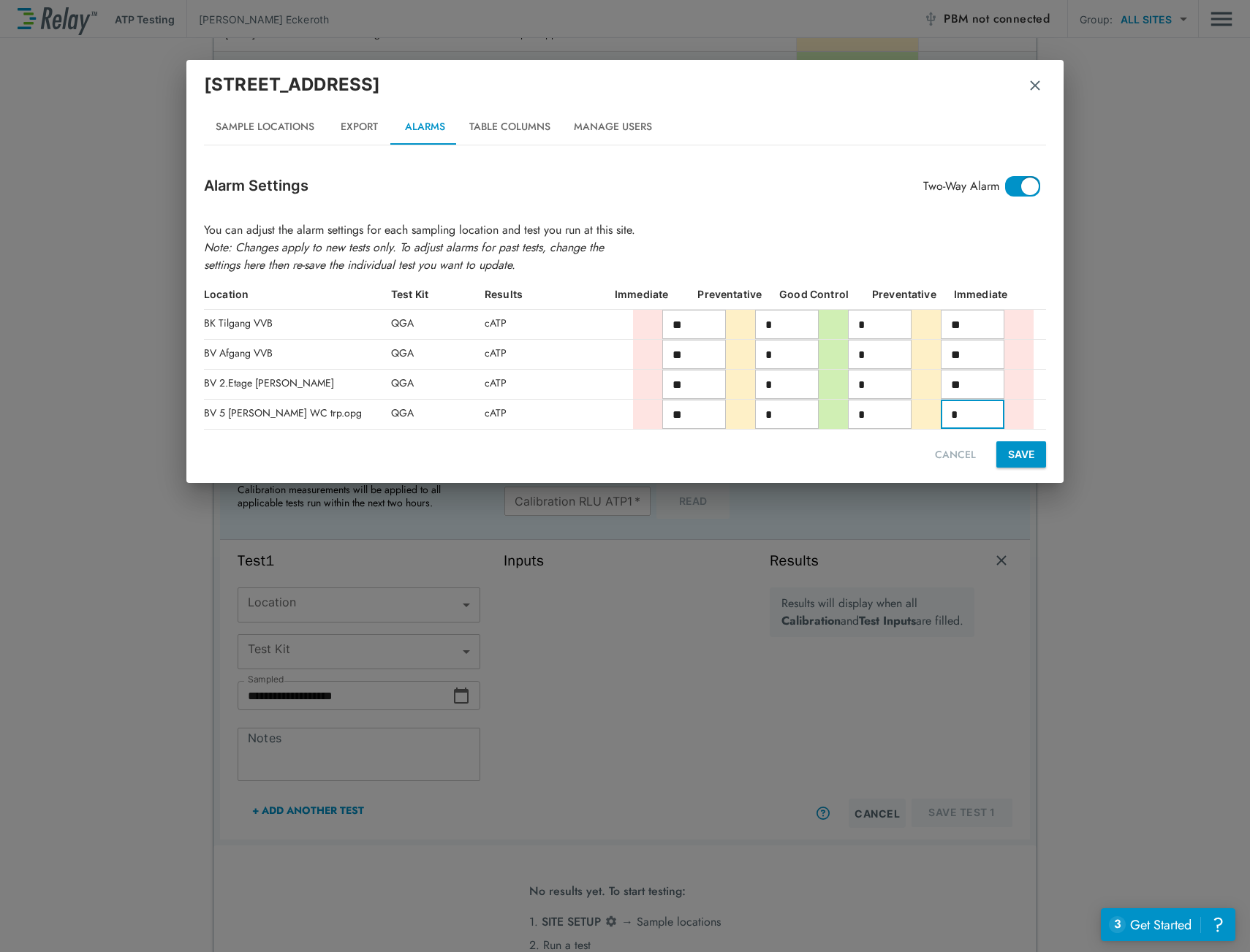 type on "**" 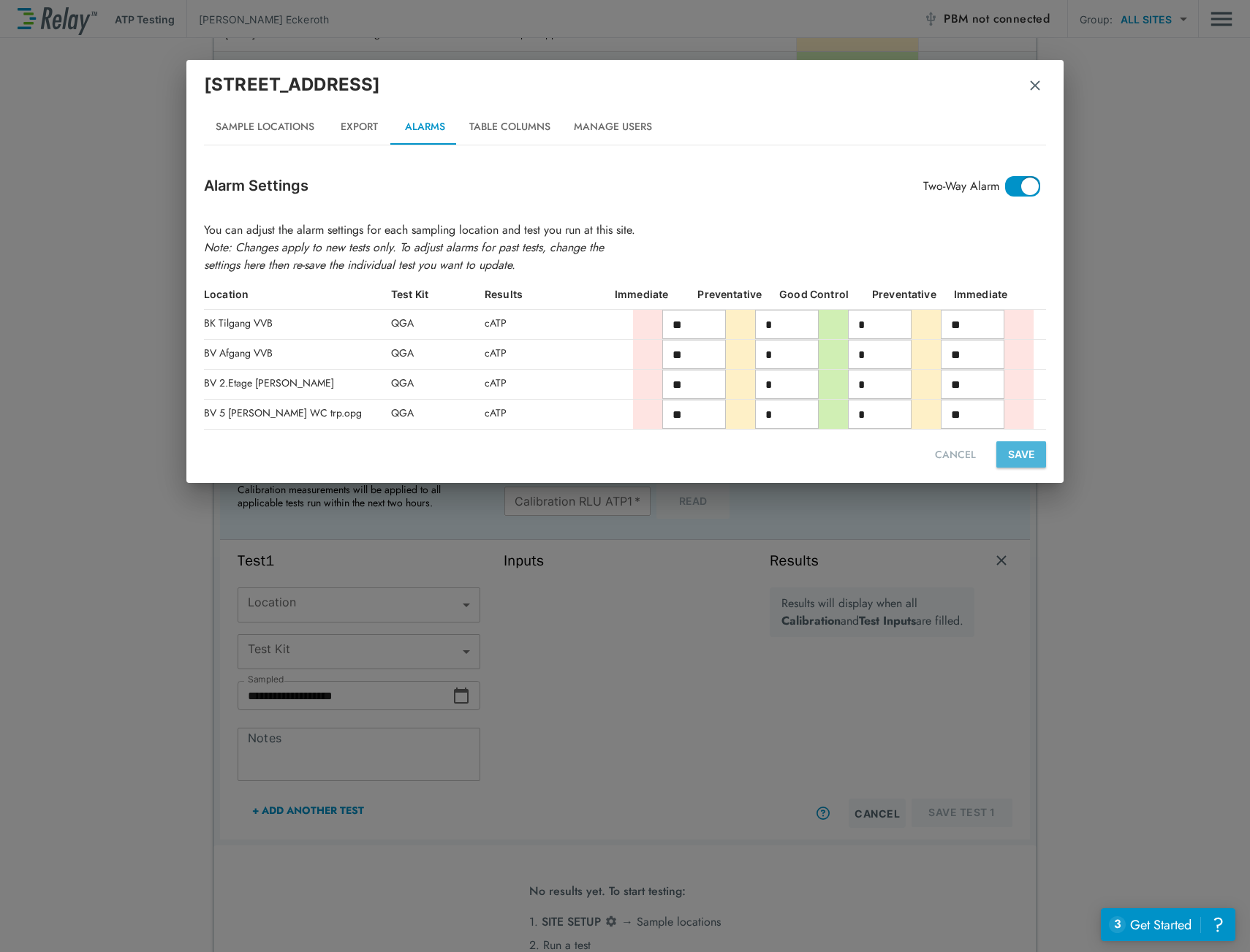 click on "SAVE" at bounding box center (1021, 454) 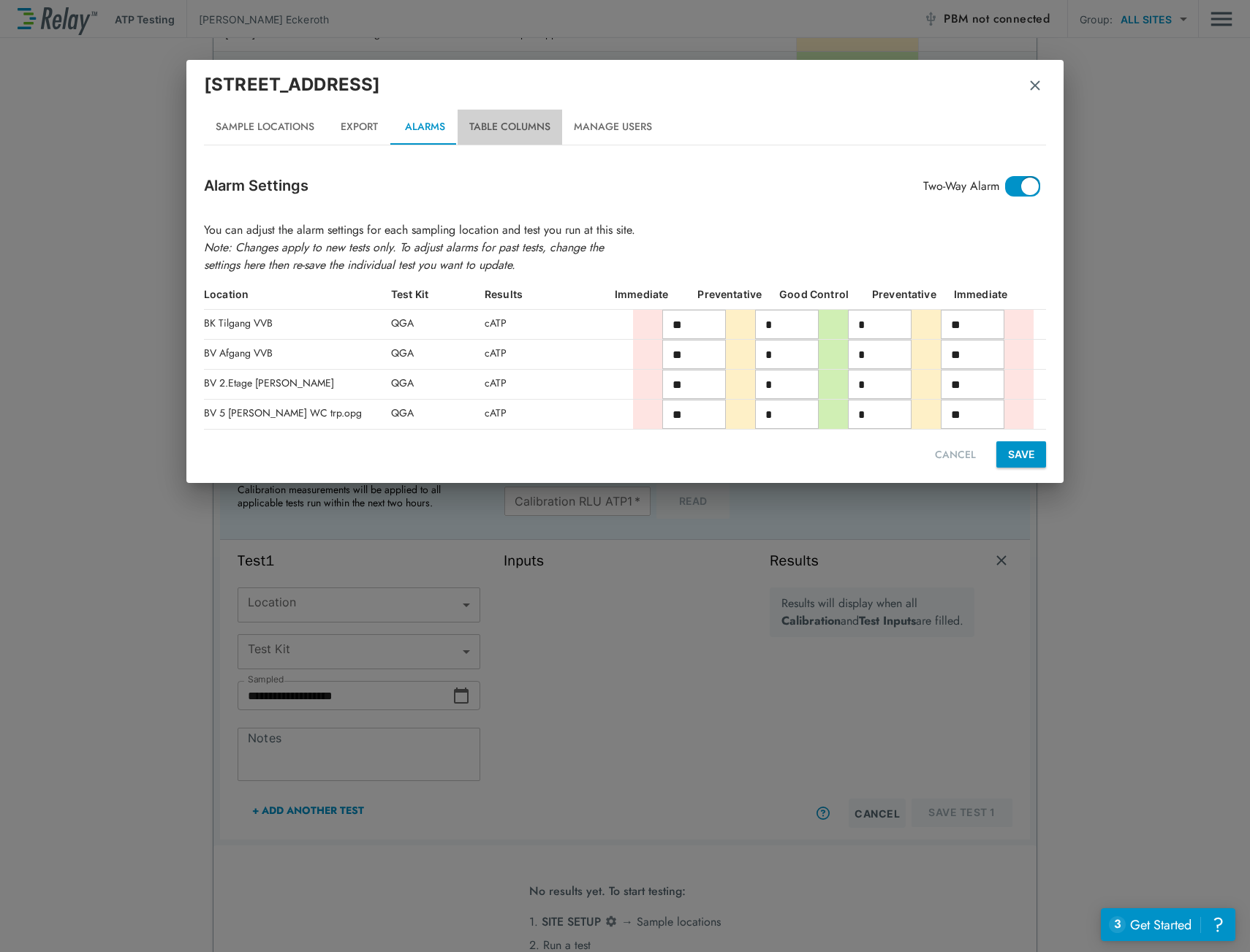 click on "Table Columns" at bounding box center [510, 127] 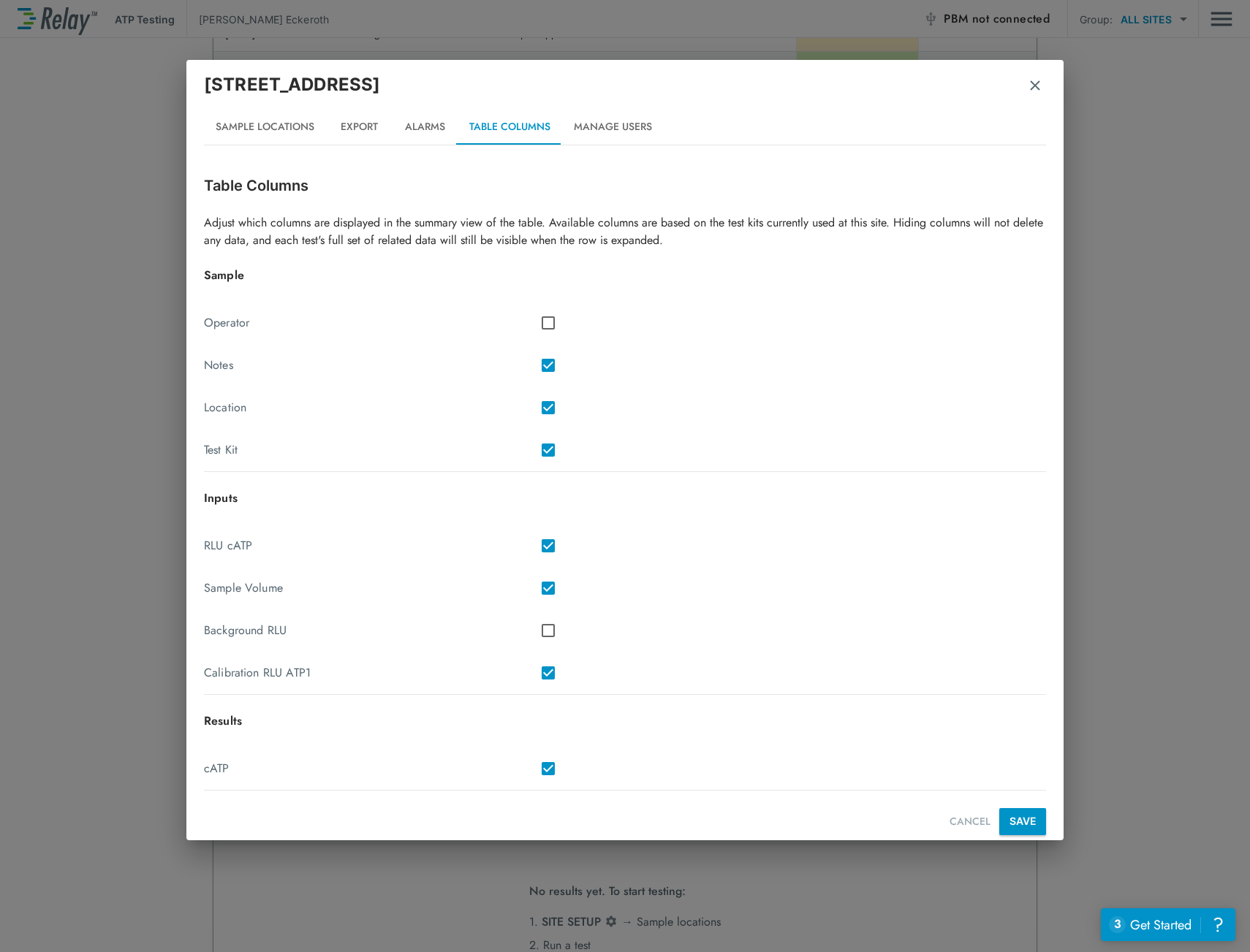 click on "Manage Users" at bounding box center [613, 127] 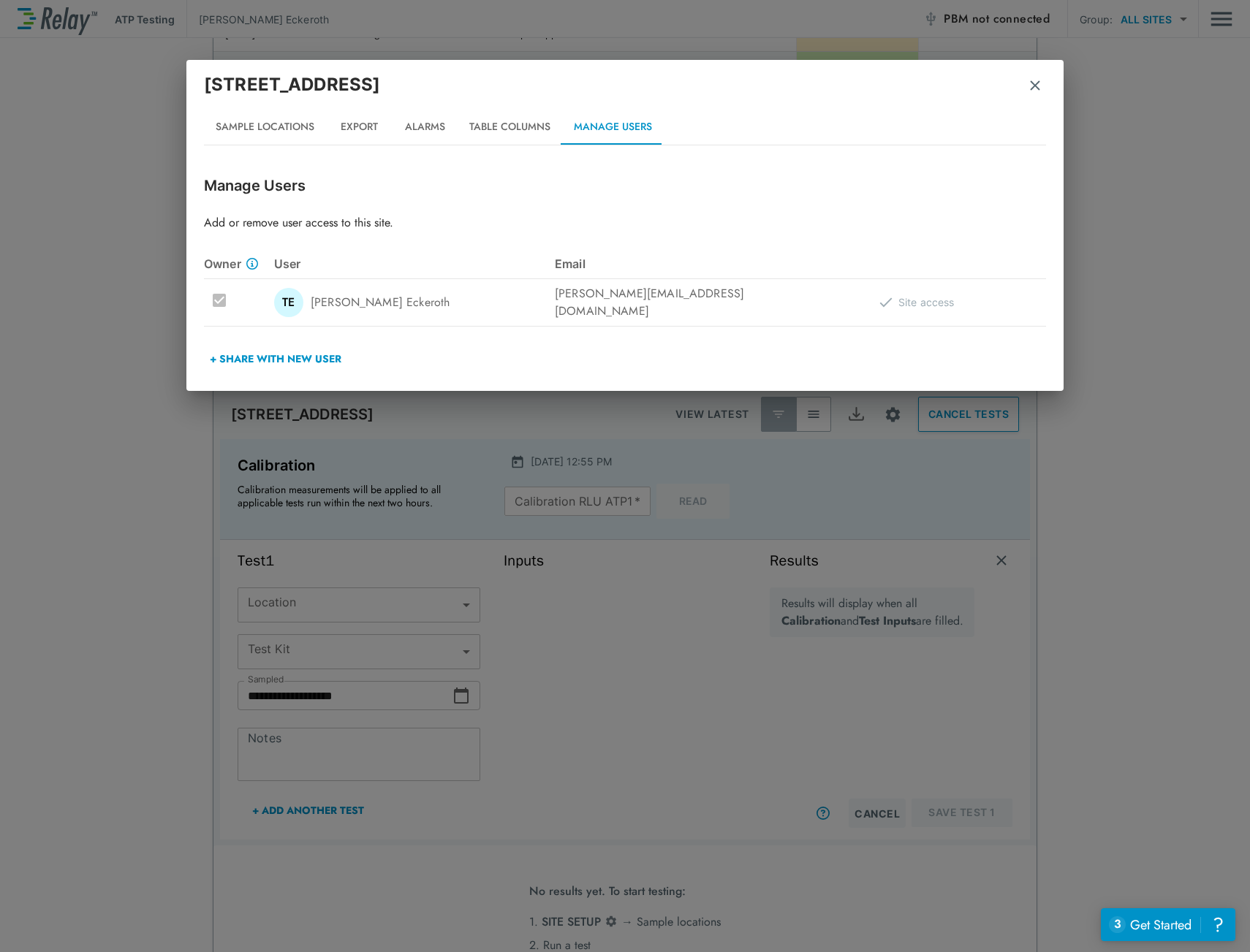 click at bounding box center (1035, 85) 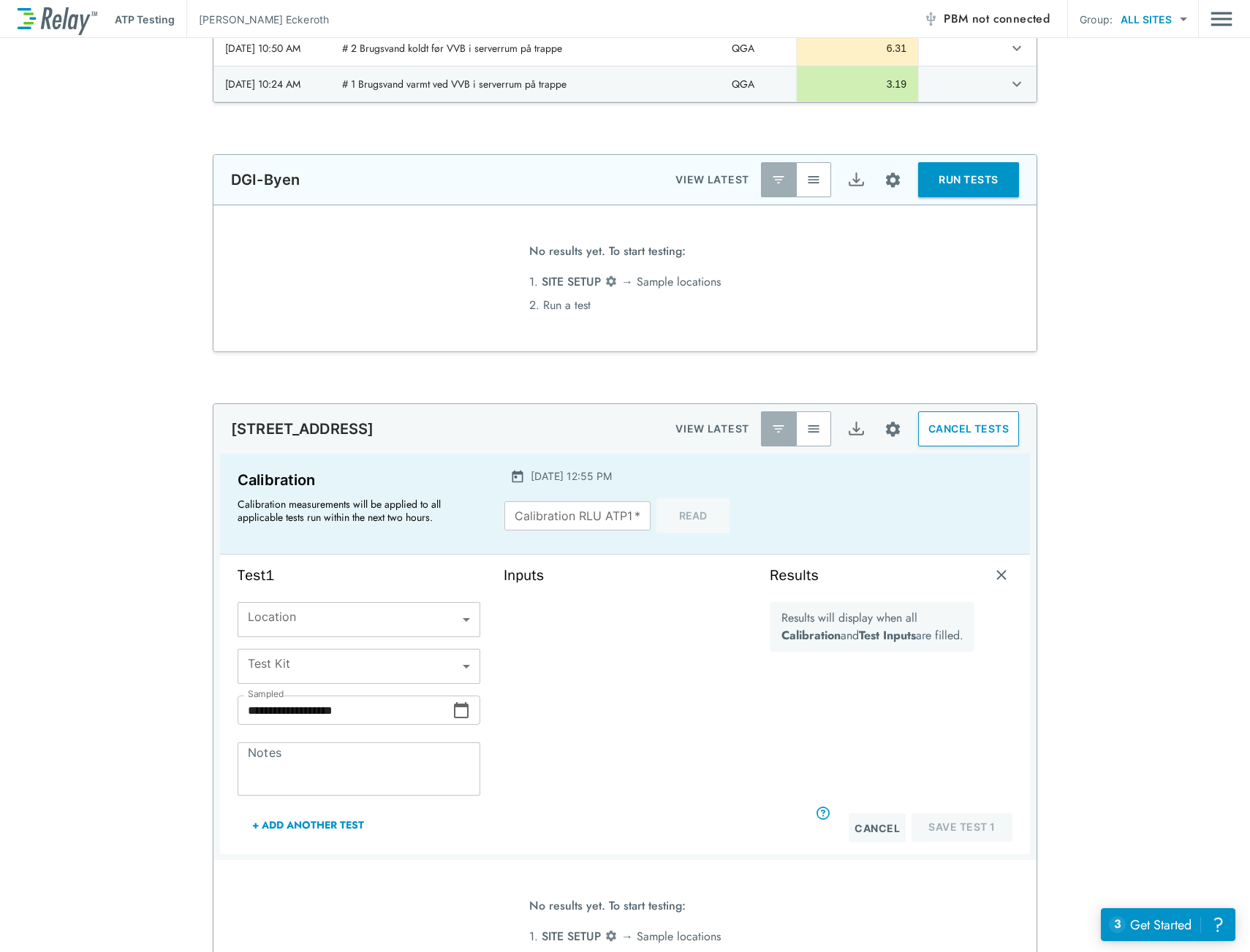 scroll, scrollTop: 1820, scrollLeft: 0, axis: vertical 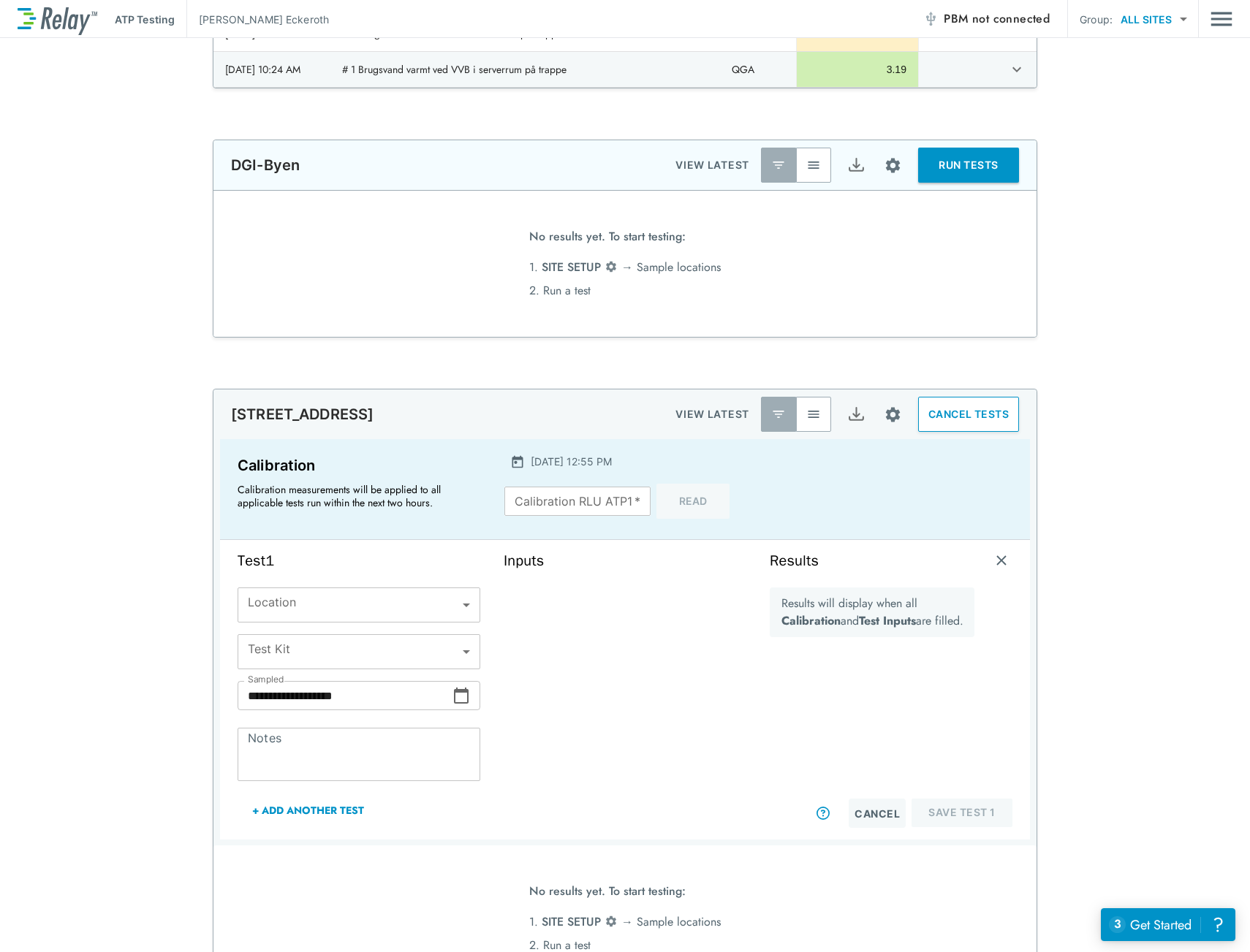 click on "Inputs" at bounding box center [625, 690] 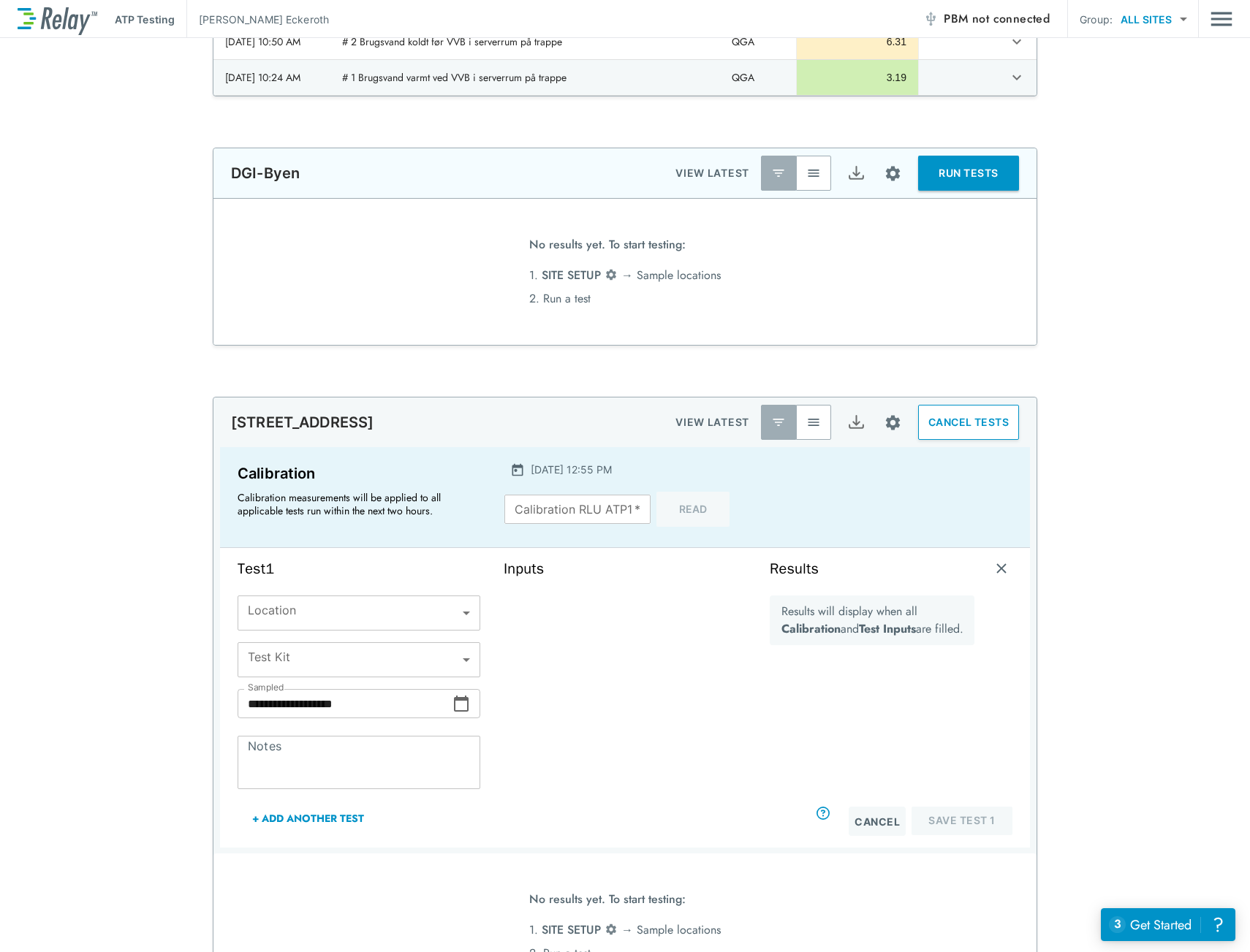 scroll, scrollTop: 1820, scrollLeft: 0, axis: vertical 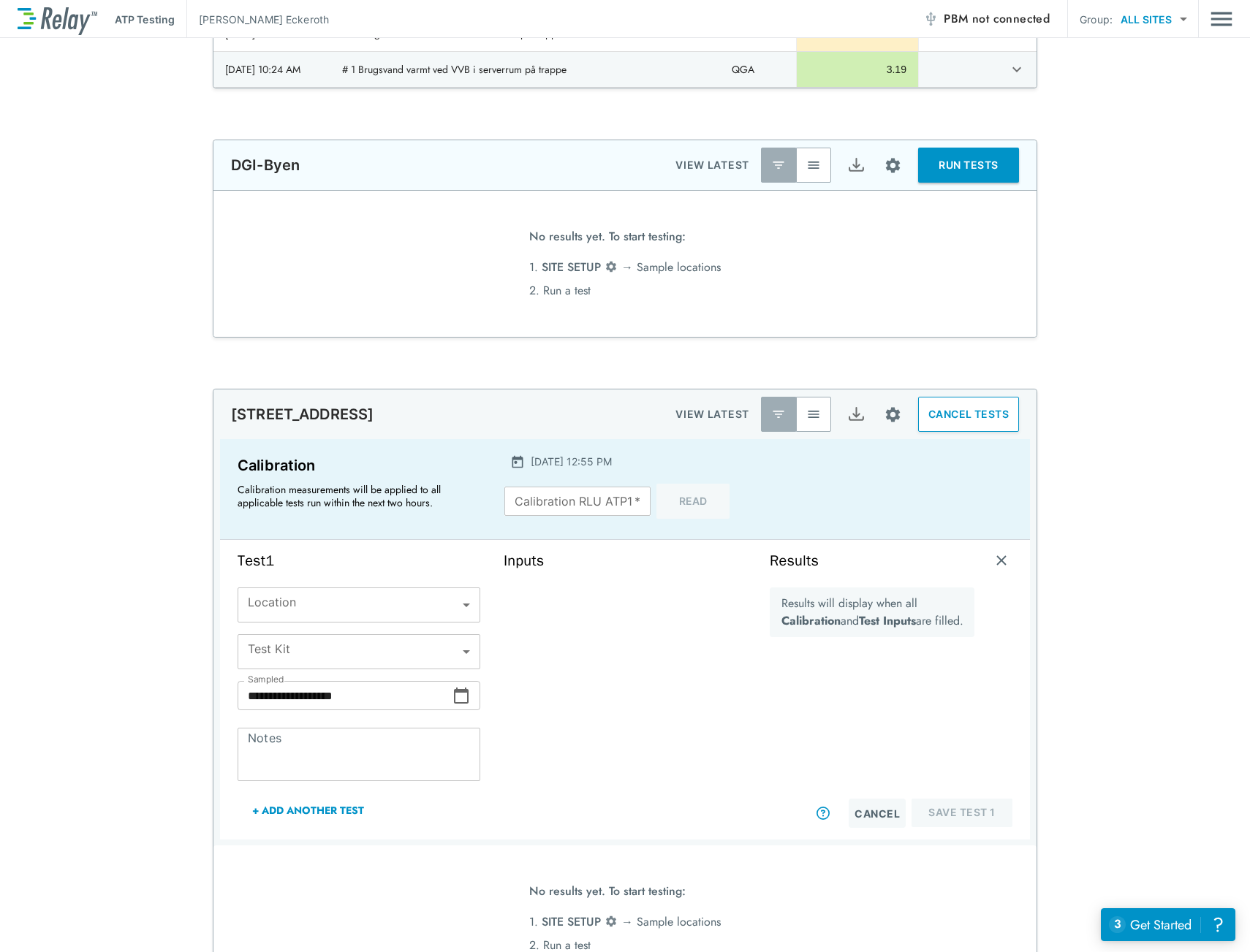 click on "**********" at bounding box center [625, 476] 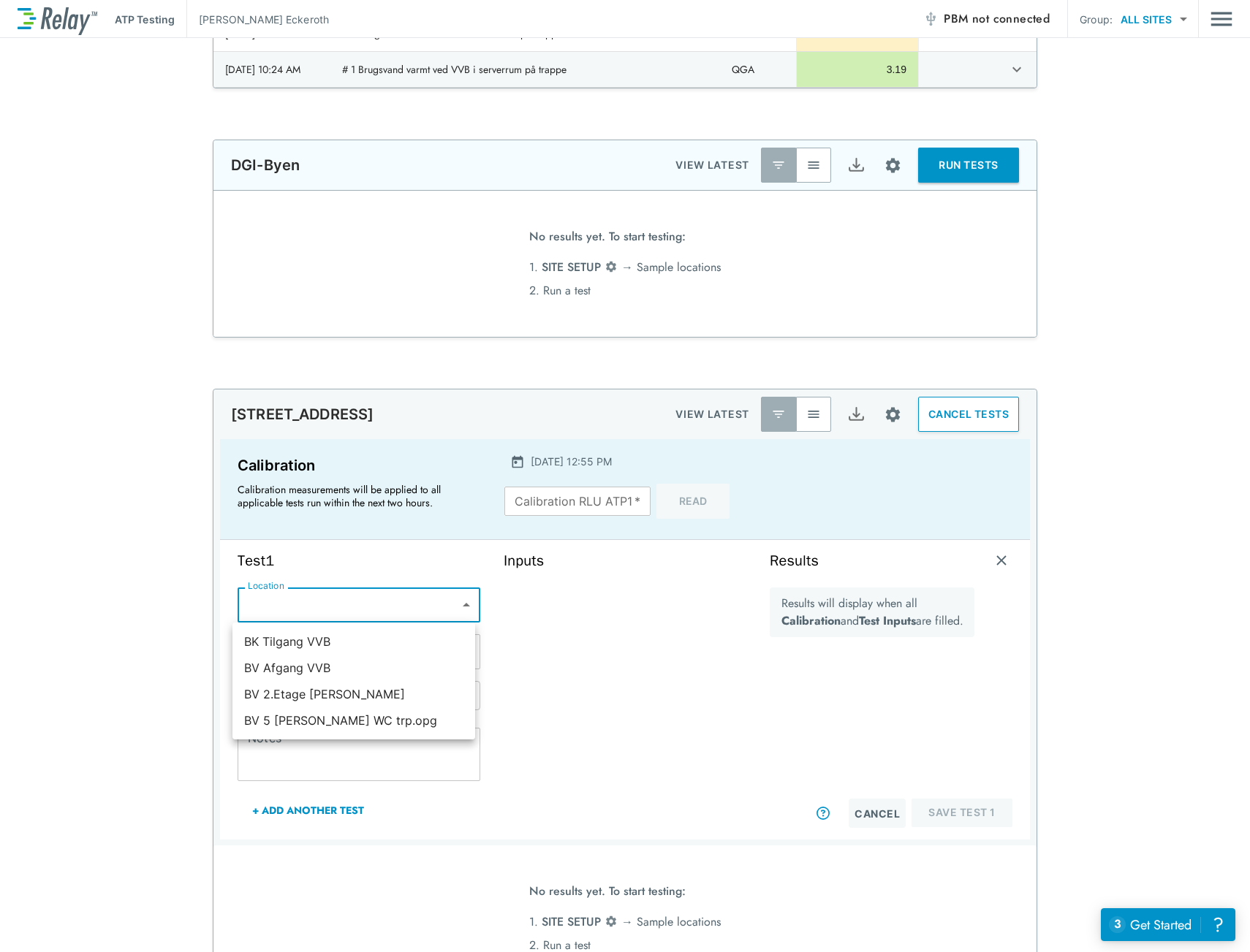 click on "BK Tilgang VVB" at bounding box center [354, 641] 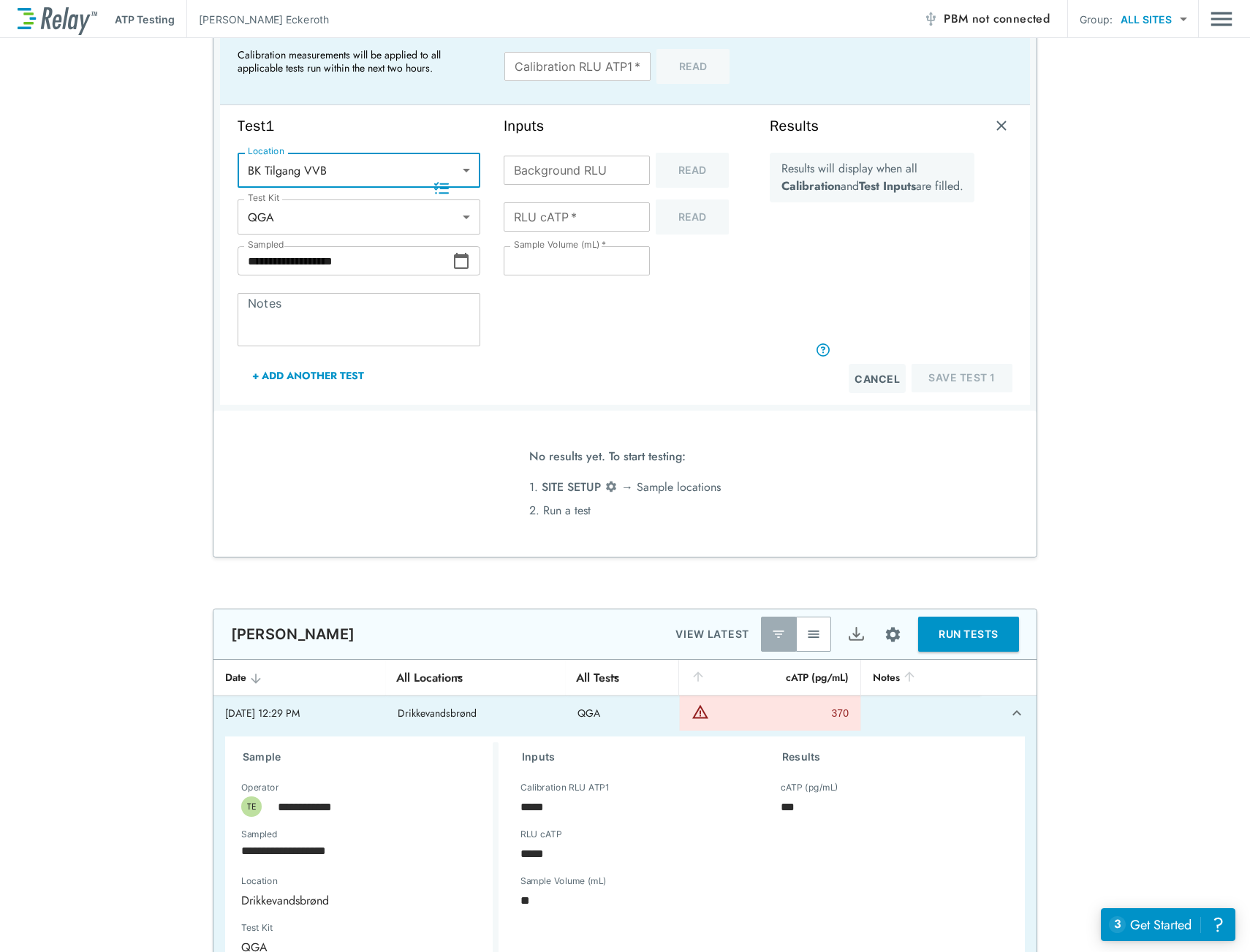 scroll, scrollTop: 2039, scrollLeft: 0, axis: vertical 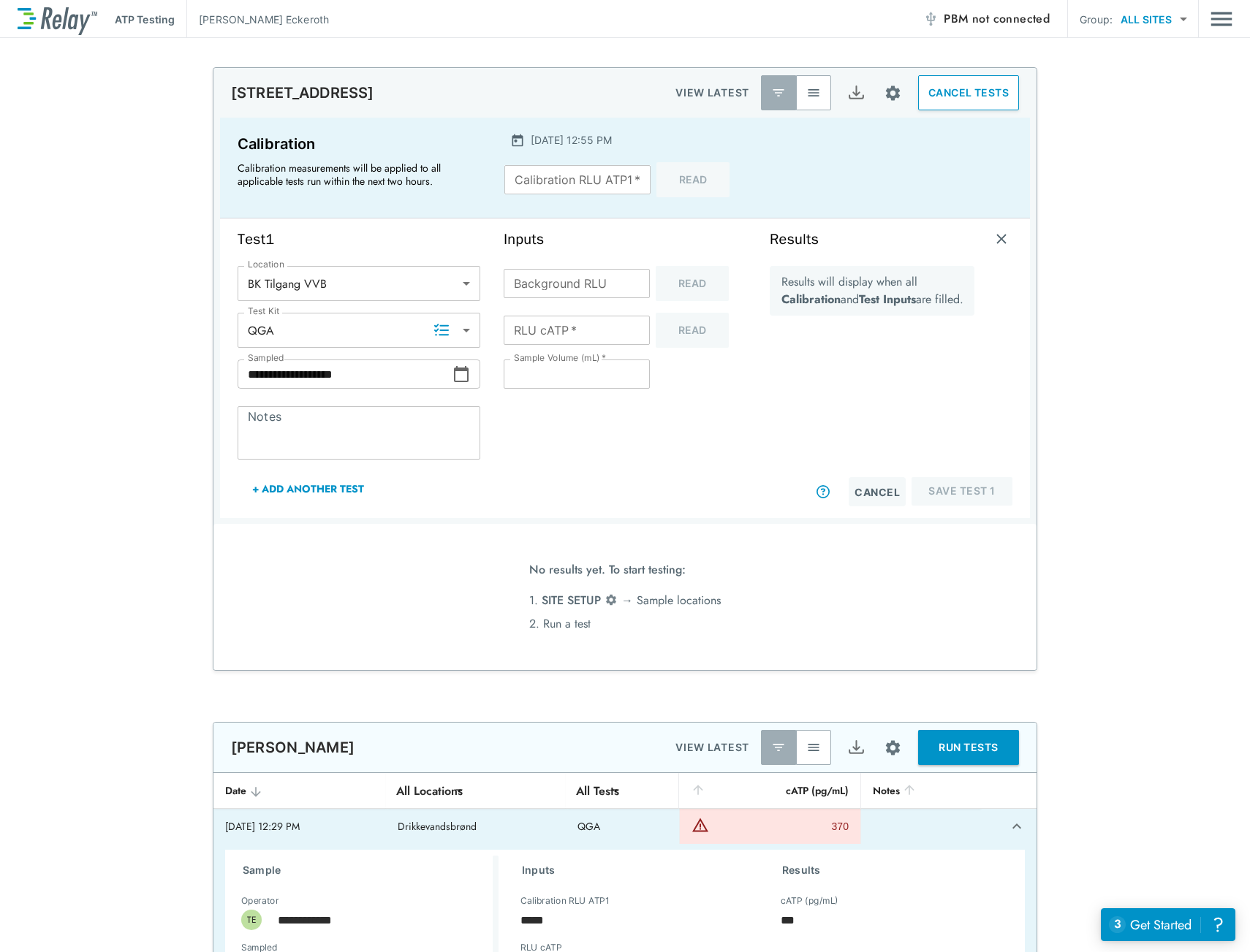 click 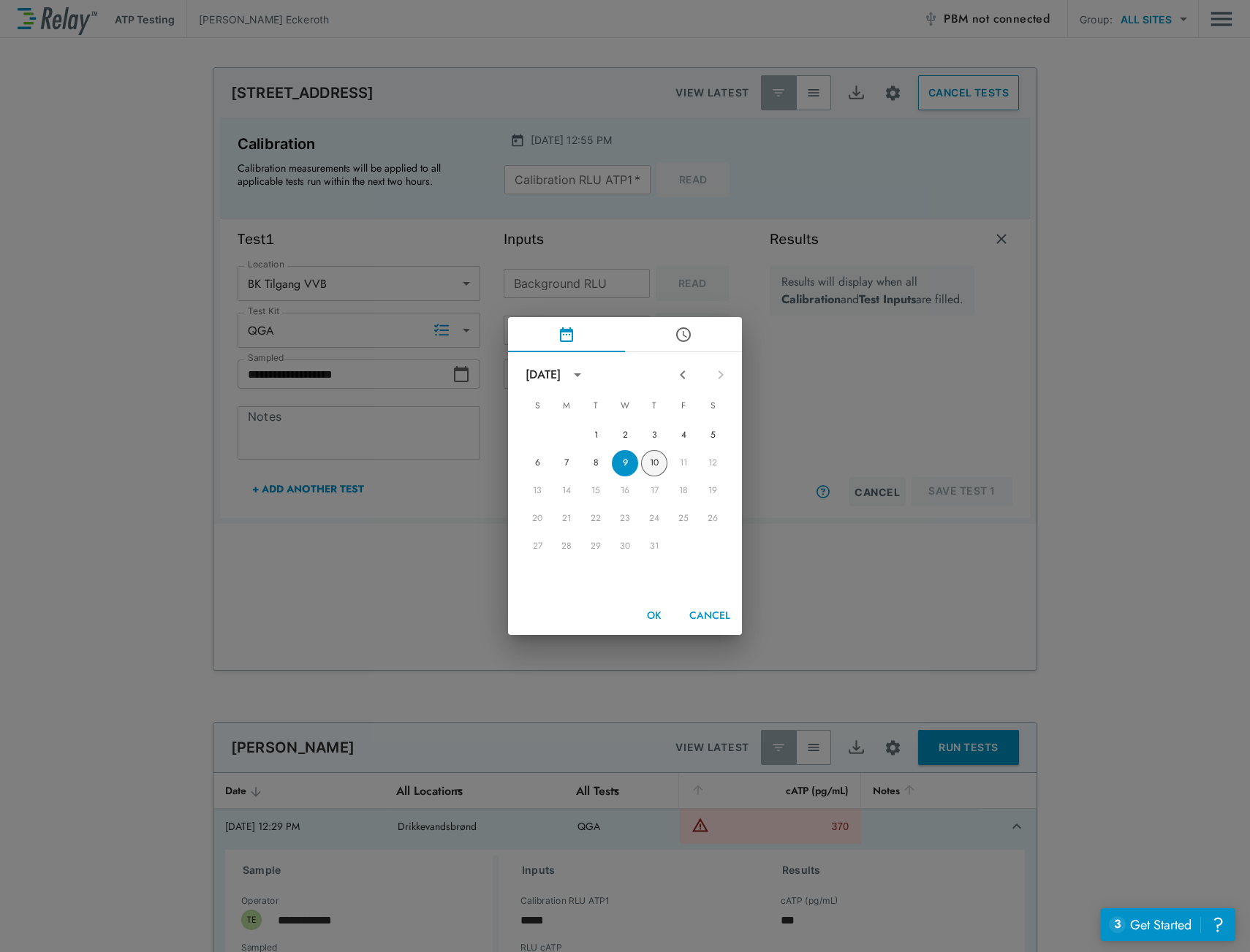 click on "10" at bounding box center [654, 463] 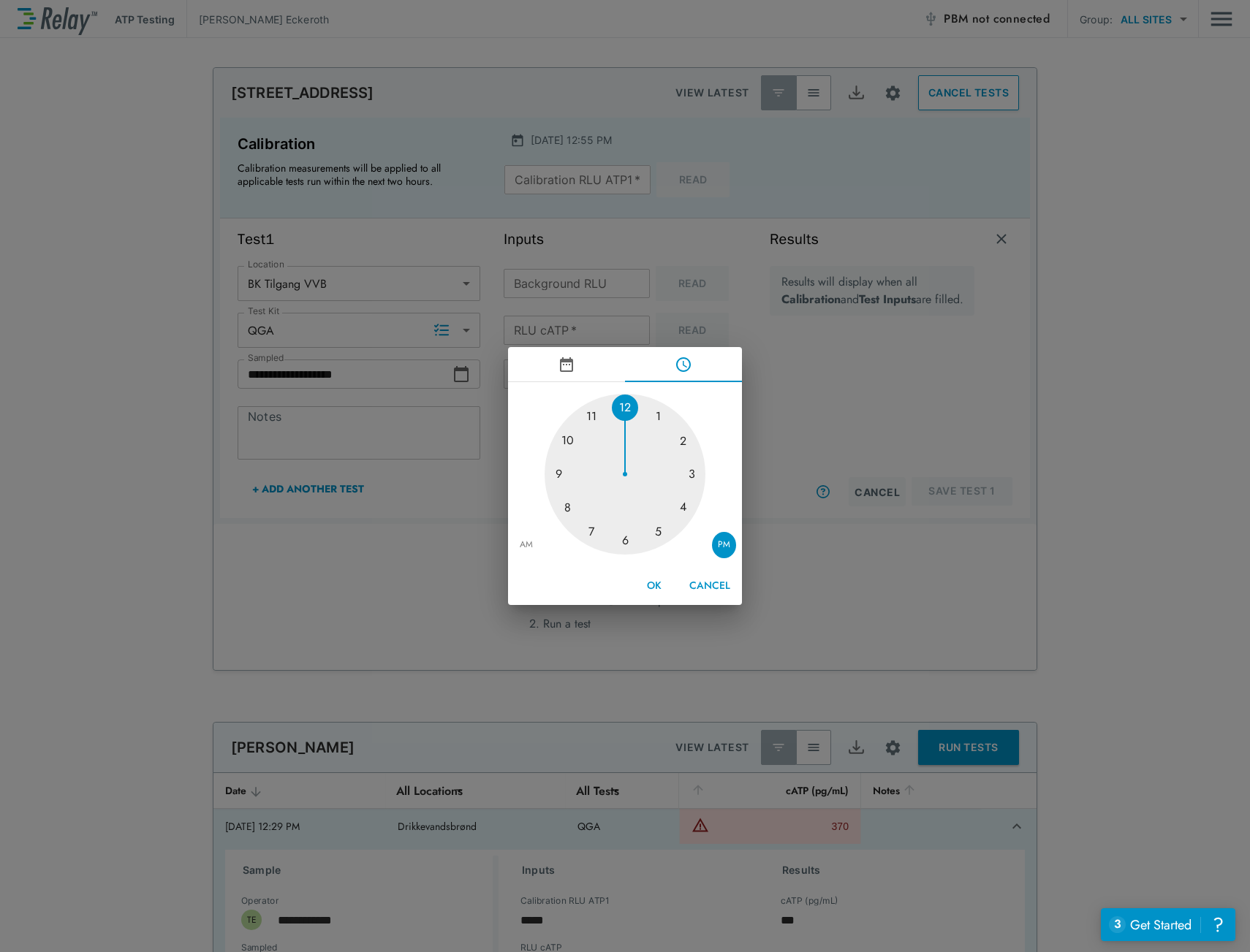 click at bounding box center [625, 474] 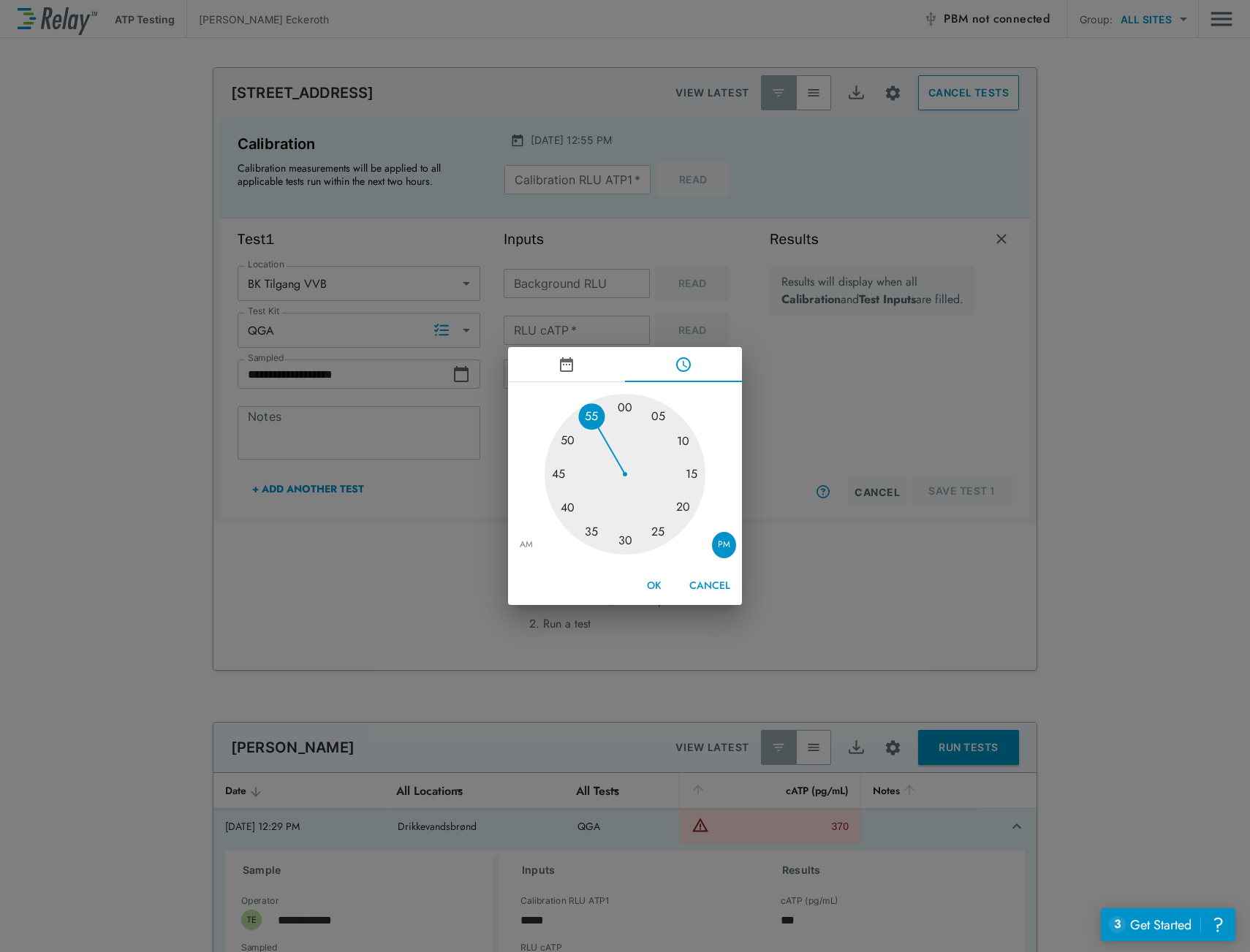 click at bounding box center [625, 474] 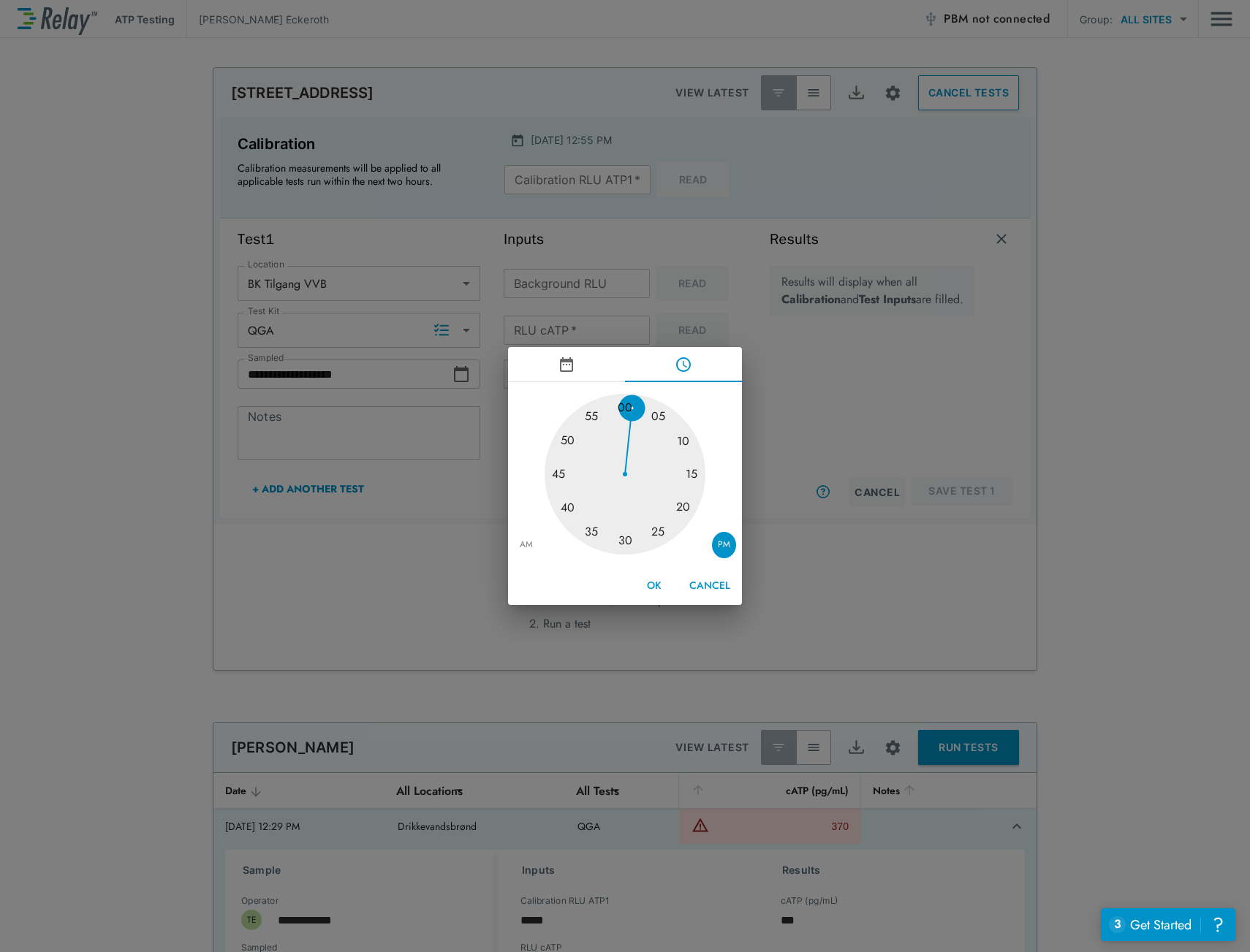 click at bounding box center [625, 474] 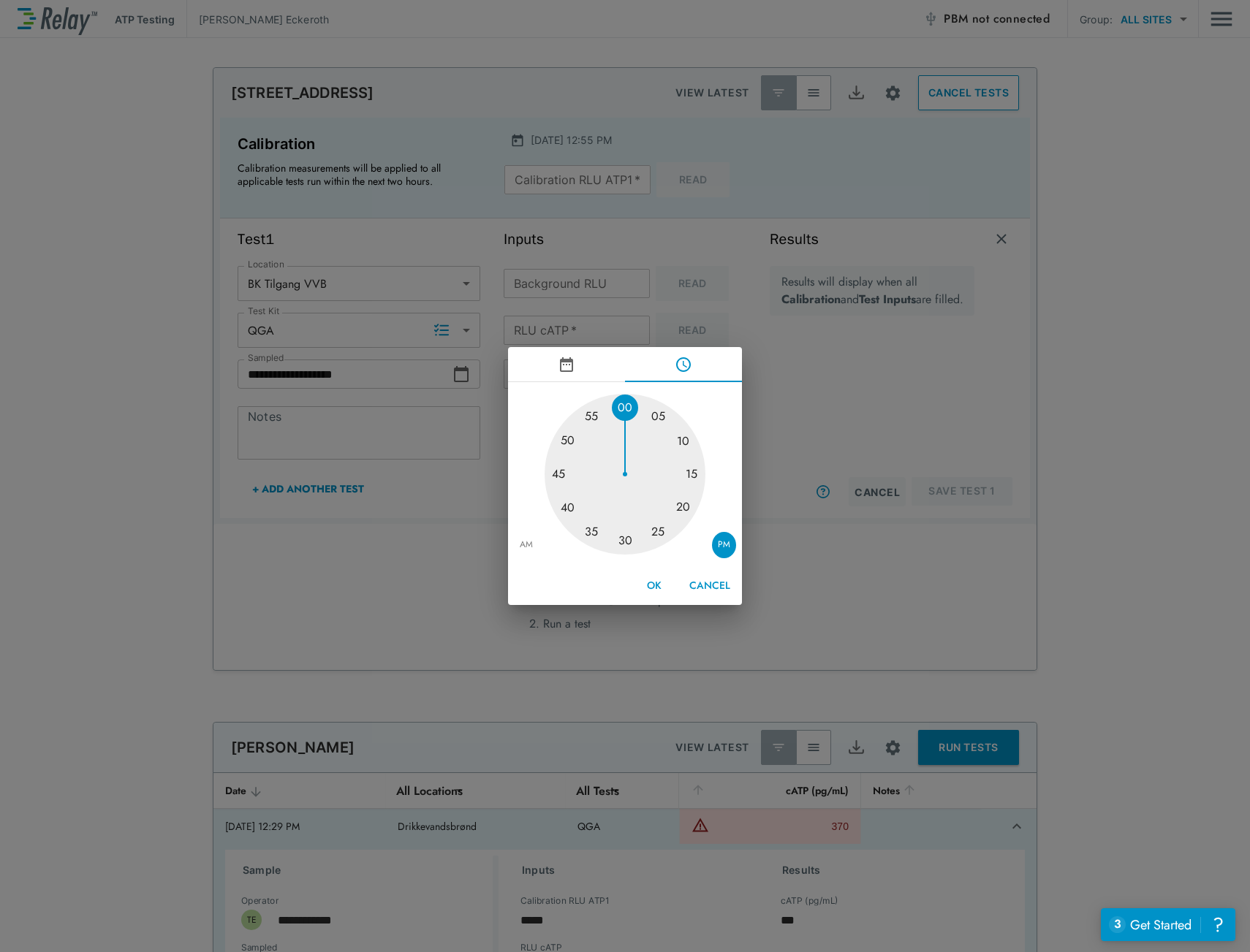 click on "OK" at bounding box center (654, 585) 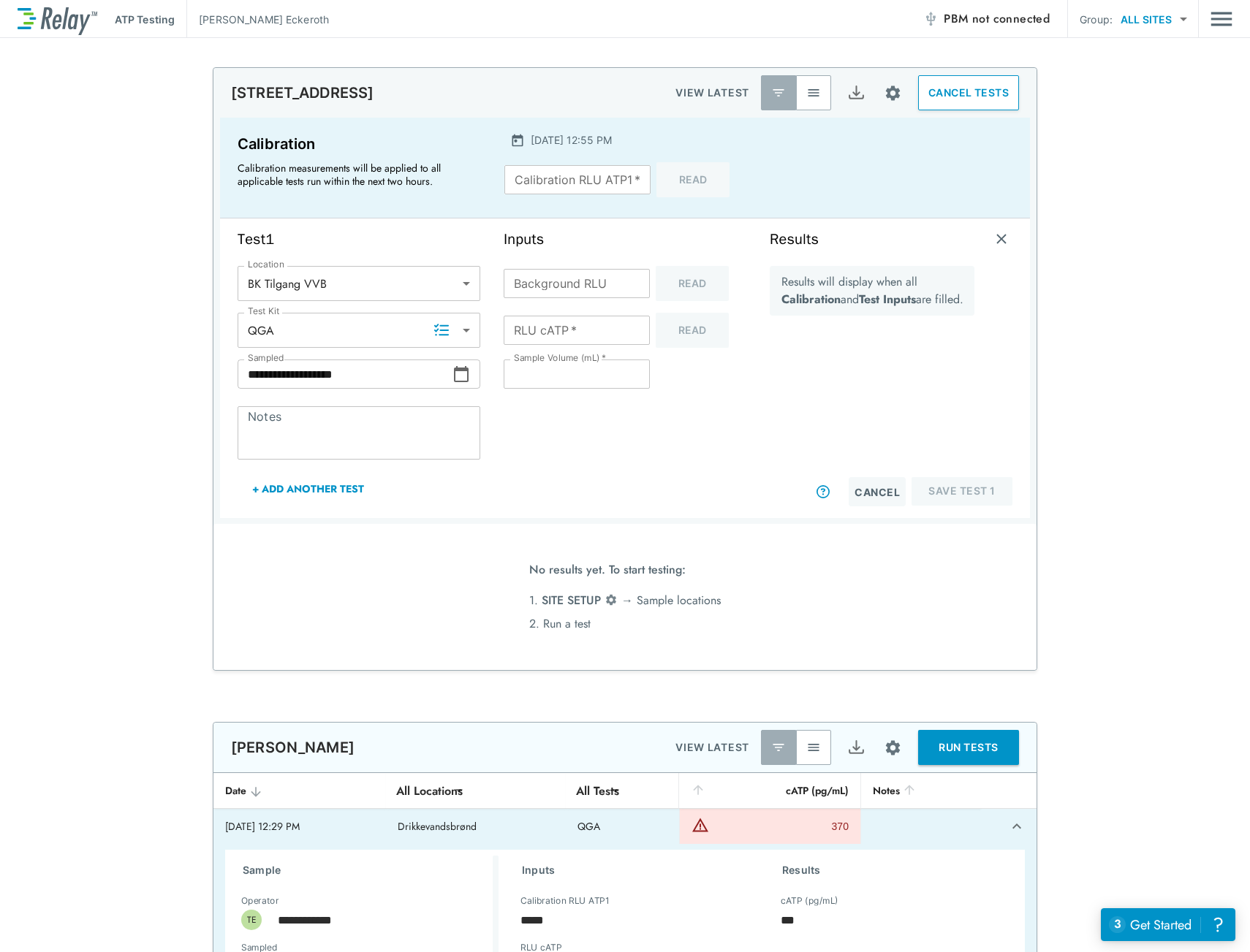 click on "**********" at bounding box center [625, 476] 